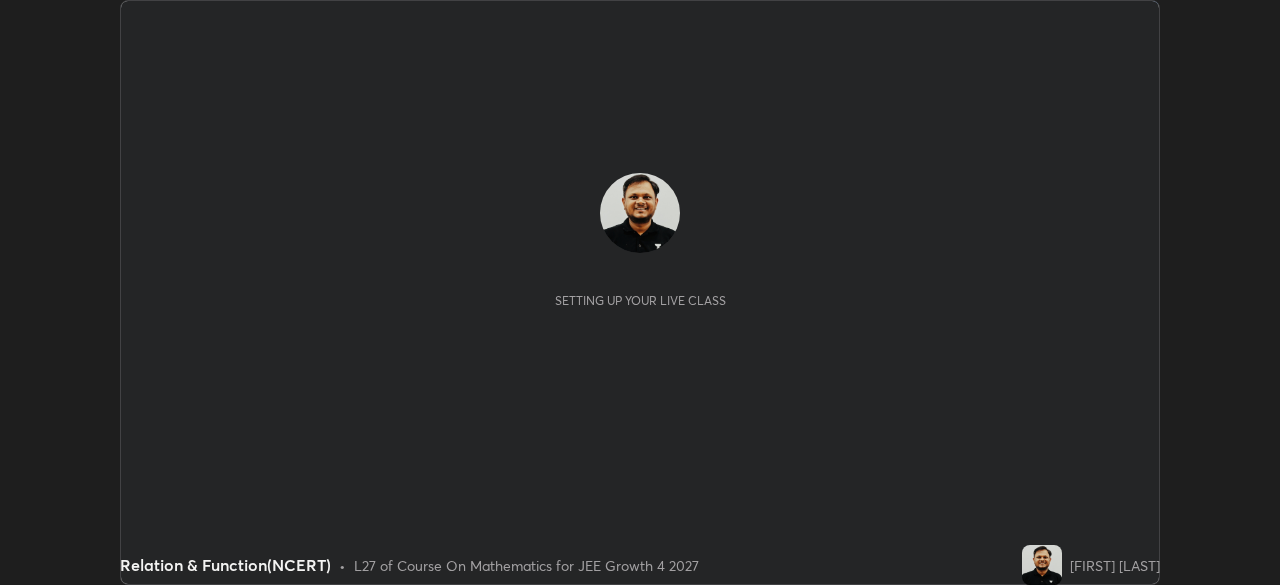 scroll, scrollTop: 0, scrollLeft: 0, axis: both 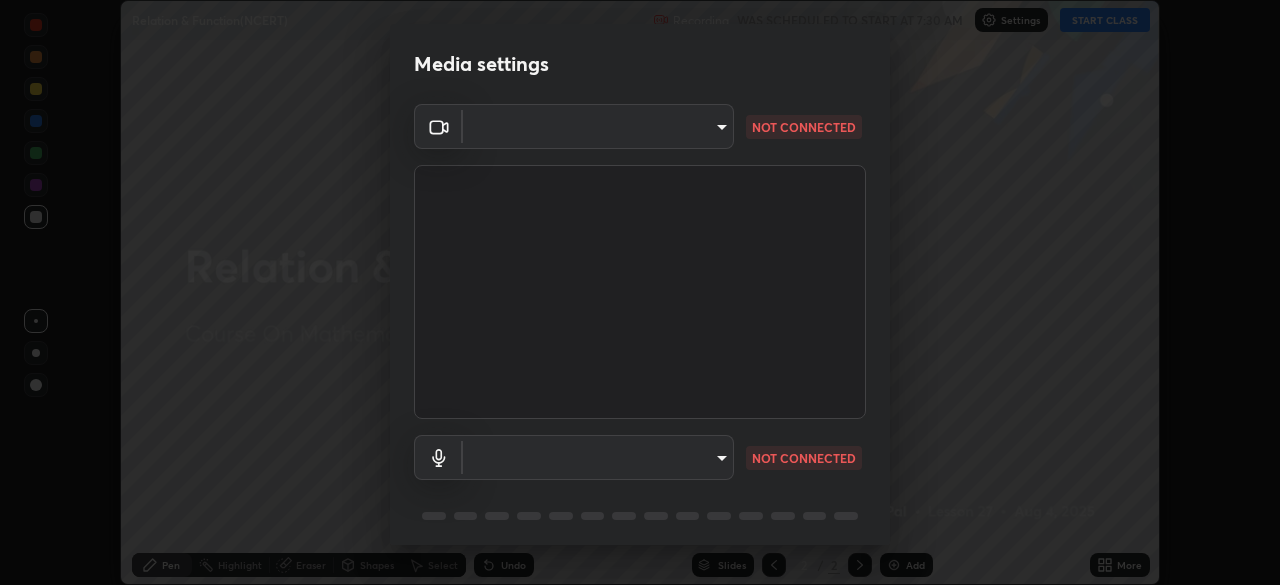 type on "ed5728659d4a2628327284da790eb6393f1623e3a82d583cb44db94038f4ead1" 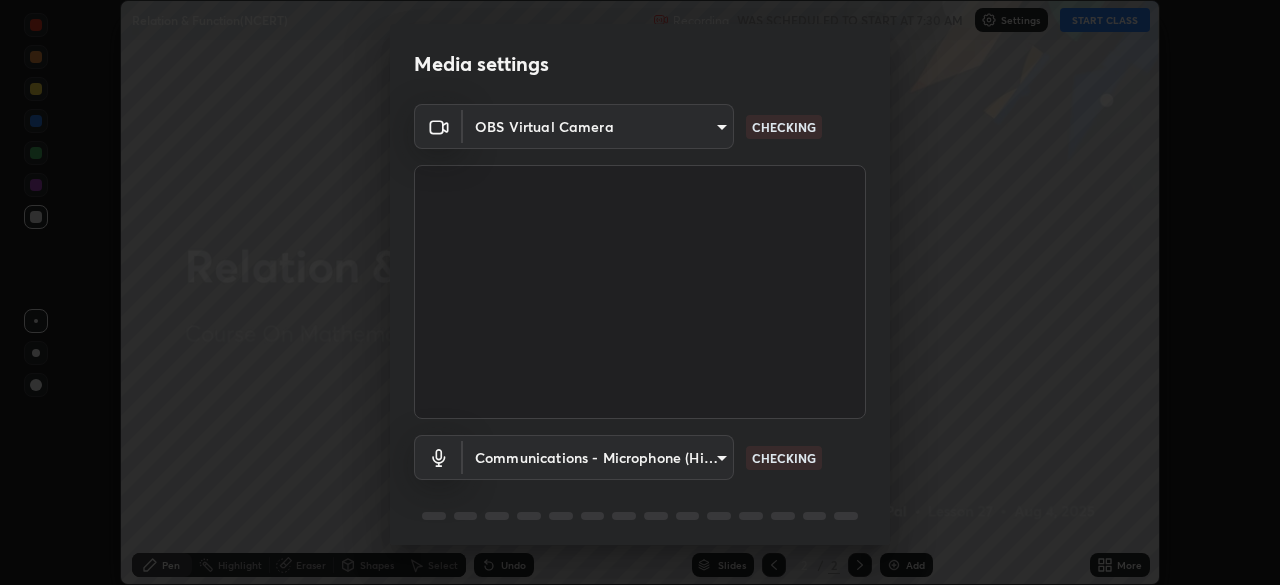 click on "Erase all Relation & Function(NCERT) Recording WAS SCHEDULED TO START AT  7:30 AM Settings START CLASS Setting up your live class Relation & Function(NCERT) • L27 of Course On Mathematics for JEE Growth 4 2027 [FIRST] [LAST] Pen Highlight Eraser Shapes Select Undo Slides 2 / 2 Add More No doubts shared Encourage your learners to ask a doubt for better clarity Report an issue Reason for reporting Buffering Chat not working Audio - Video sync issue Educator video quality low ​ Attach an image Report Media settings OBS Virtual Camera ed5728659d4a2628327284da790eb6393f1623e3a82d583cb44db94038f4ead1 CHECKING Communications - Microphone (High Definition Audio Device) communications CHECKING 1 / 5 Next" at bounding box center [640, 292] 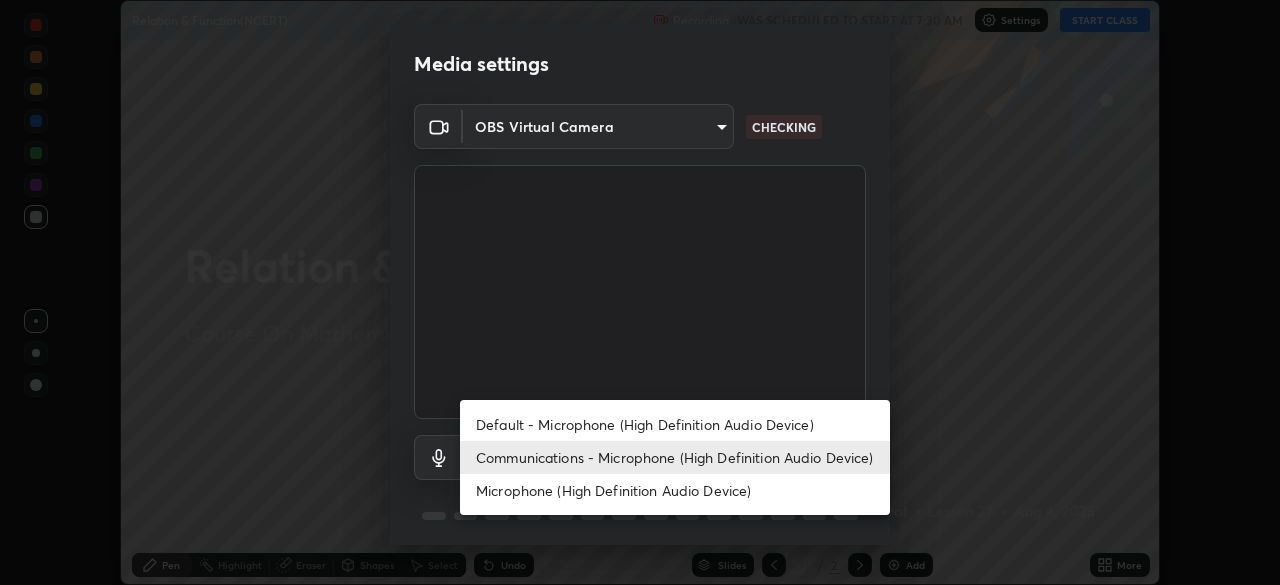 click on "Default - Microphone (High Definition Audio Device)" at bounding box center (675, 424) 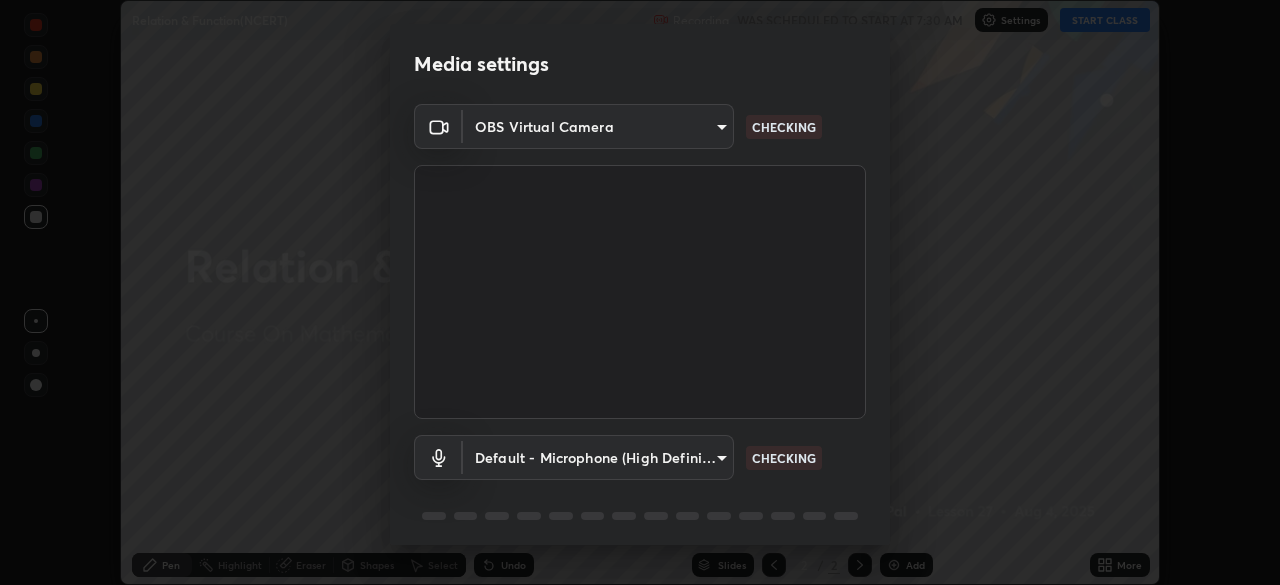 type on "default" 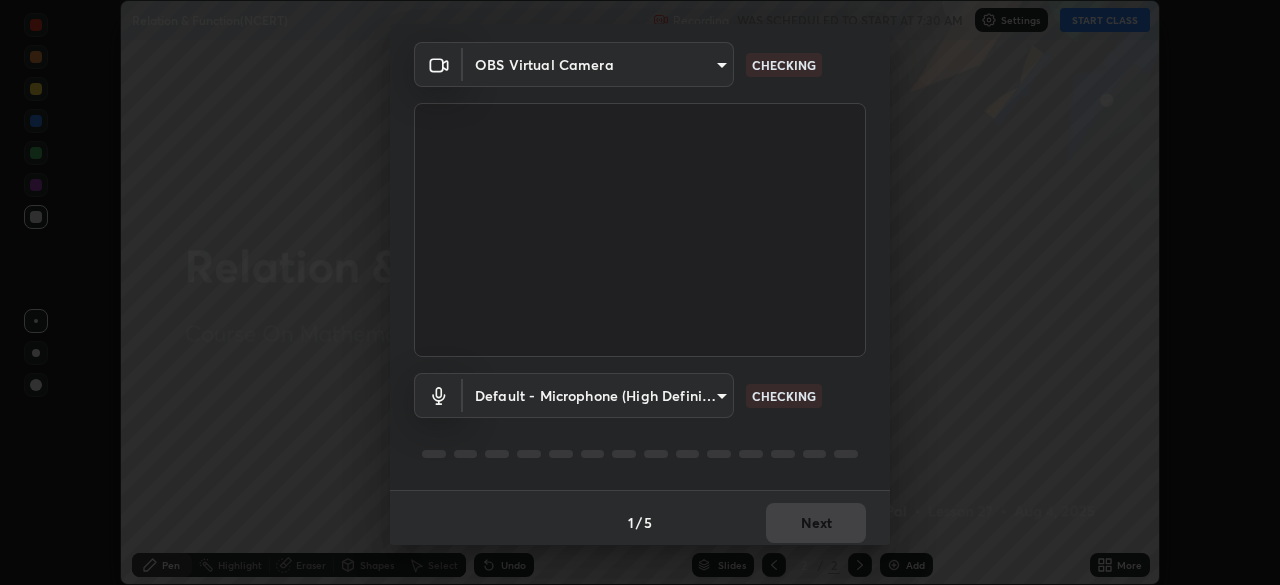 scroll, scrollTop: 71, scrollLeft: 0, axis: vertical 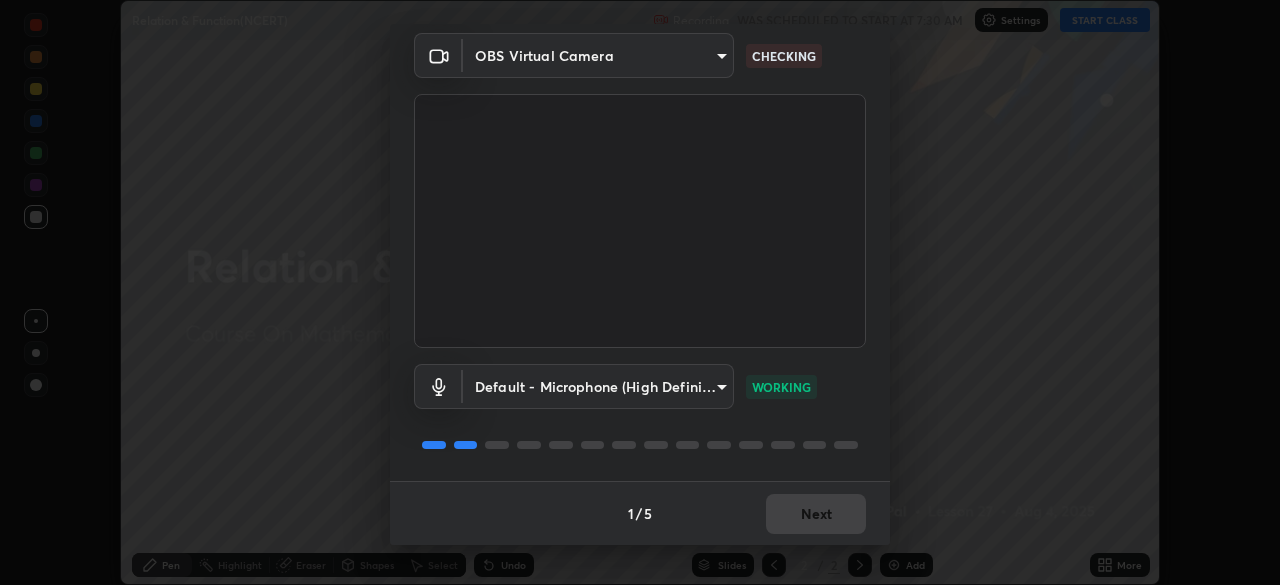 click on "Erase all Relation & Function(NCERT) Recording WAS SCHEDULED TO START AT  7:30 AM Settings START CLASS Setting up your live class Relation & Function(NCERT) • L27 of Course On Mathematics for JEE Growth 4 2027 [FIRST] [LAST] Pen Highlight Eraser Shapes Select Undo Slides 2 / 2 Add More No doubts shared Encourage your learners to ask a doubt for better clarity Report an issue Reason for reporting Buffering Chat not working Audio - Video sync issue Educator video quality low ​ Attach an image Report Media settings OBS Virtual Camera ed5728659d4a2628327284da790eb6393f1623e3a82d583cb44db94038f4ead1 CHECKING Default - Microphone (High Definition Audio Device) default WORKING 1 / 5 Next" at bounding box center [640, 292] 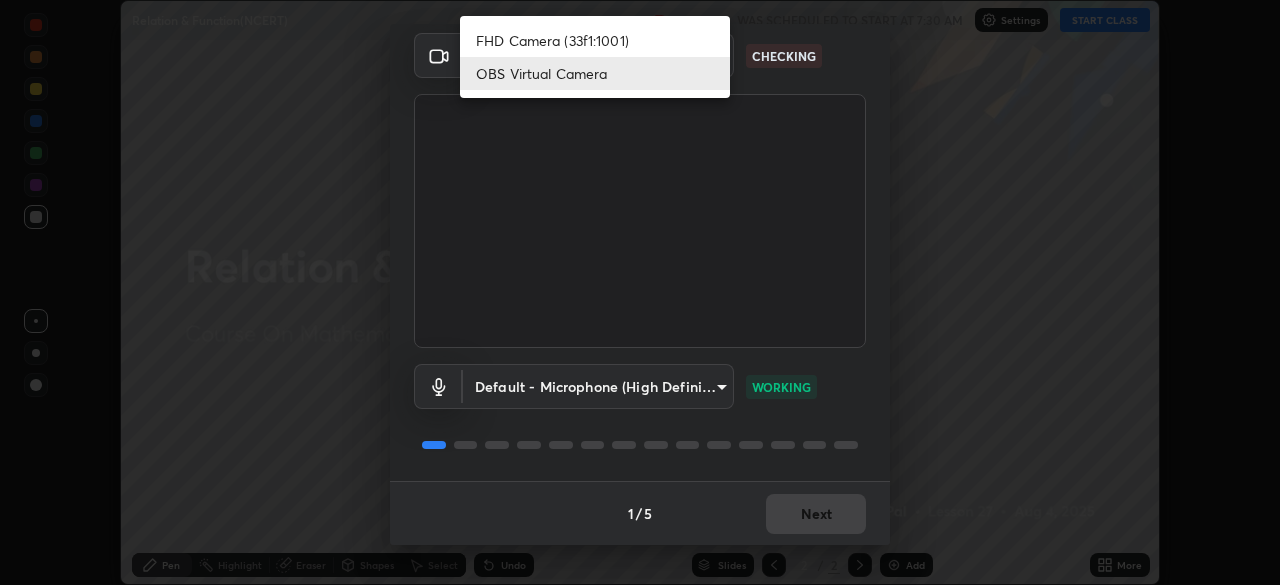 click on "OBS Virtual Camera" at bounding box center (595, 73) 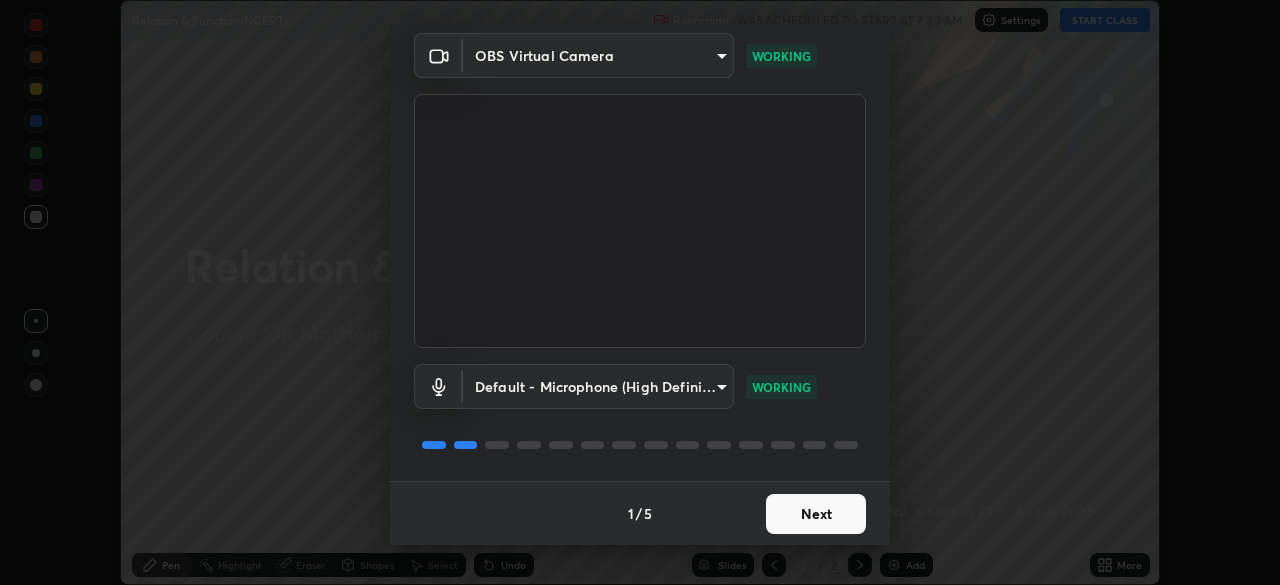 click on "Next" at bounding box center (816, 514) 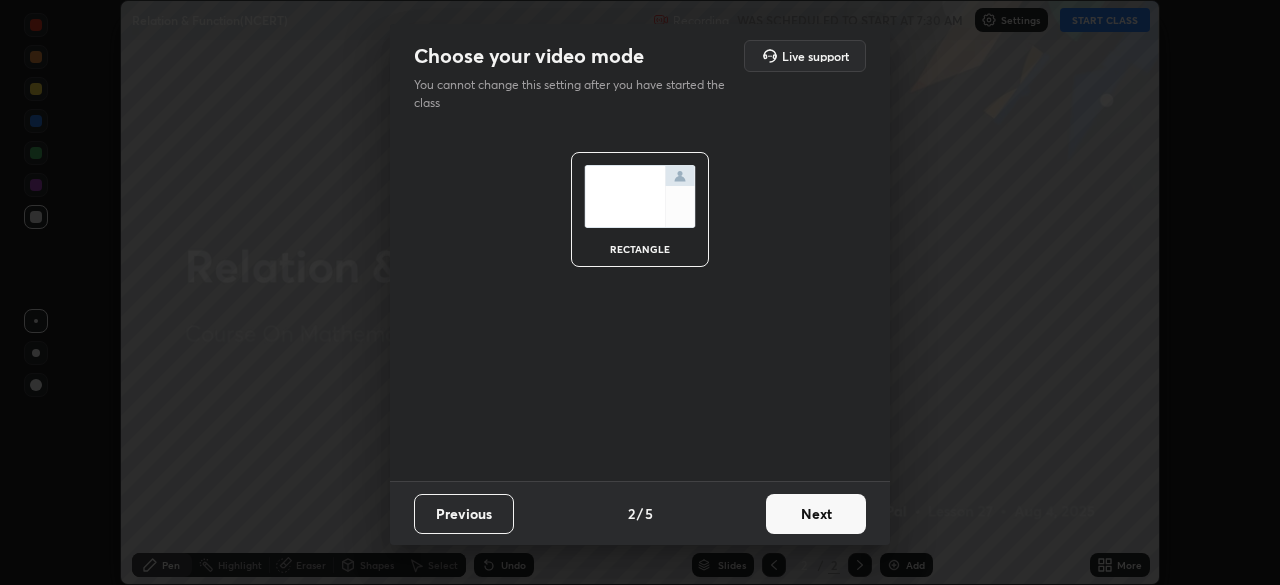 scroll, scrollTop: 0, scrollLeft: 0, axis: both 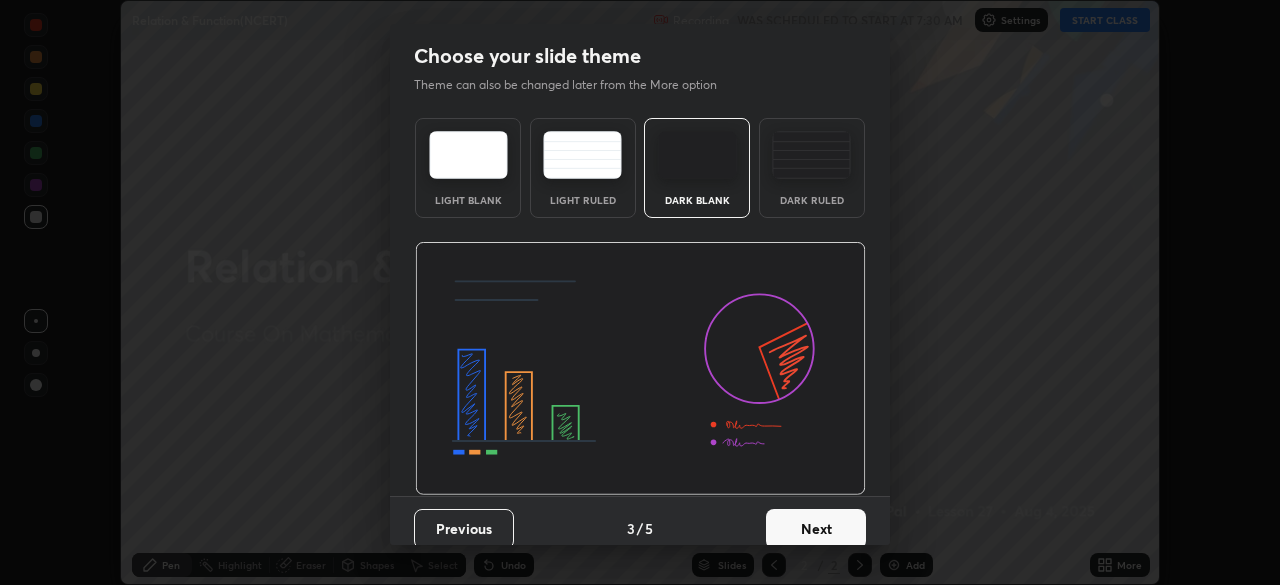 click on "Next" at bounding box center (816, 529) 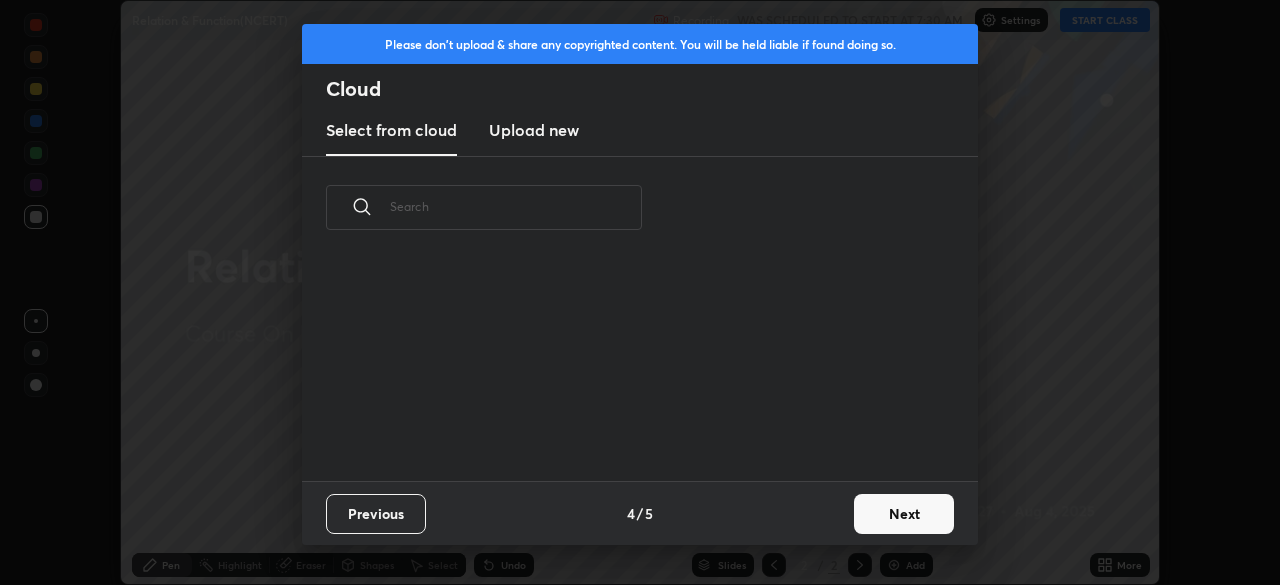 click on "Next" at bounding box center (904, 514) 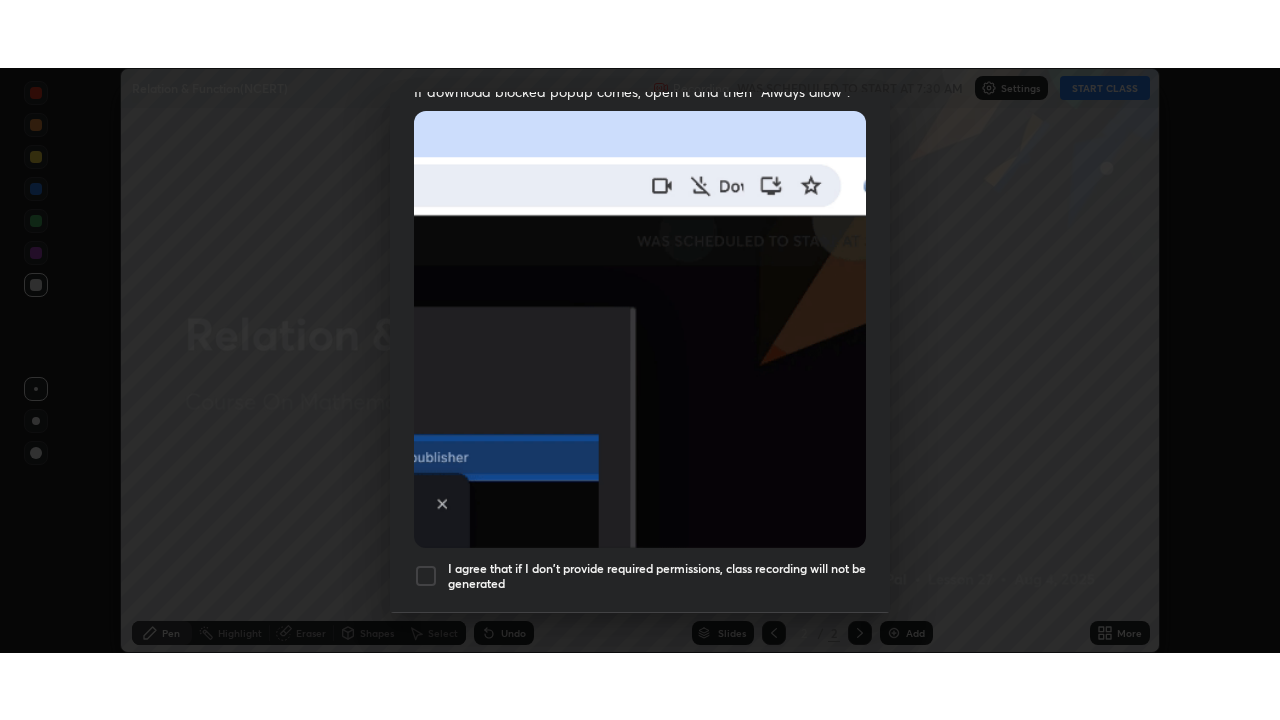 scroll, scrollTop: 479, scrollLeft: 0, axis: vertical 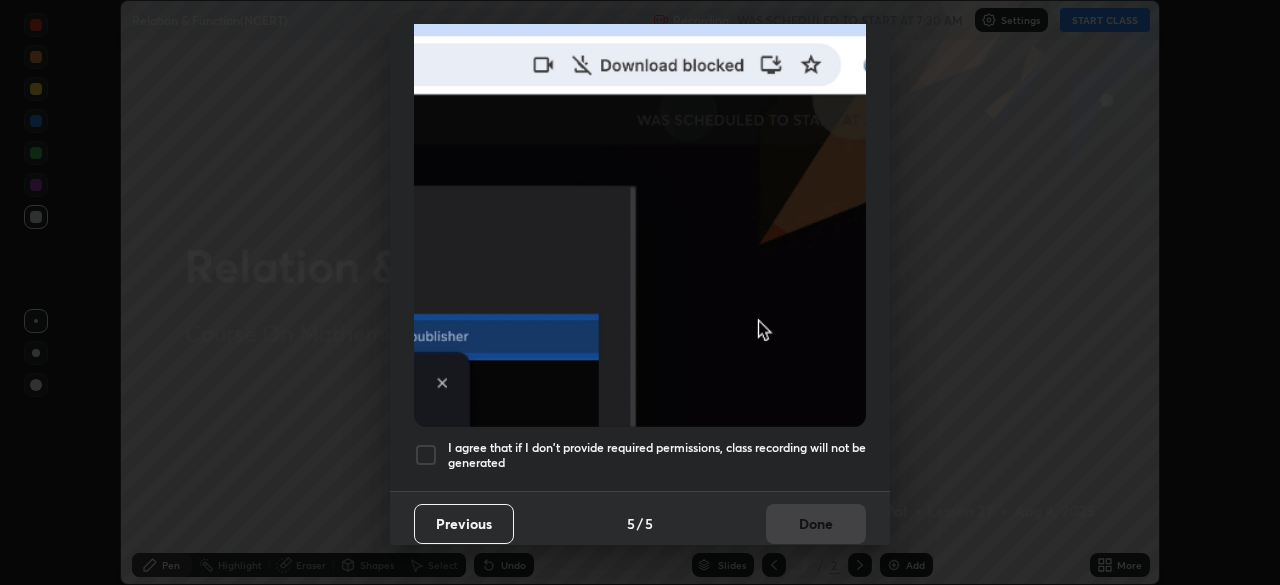 click at bounding box center [426, 455] 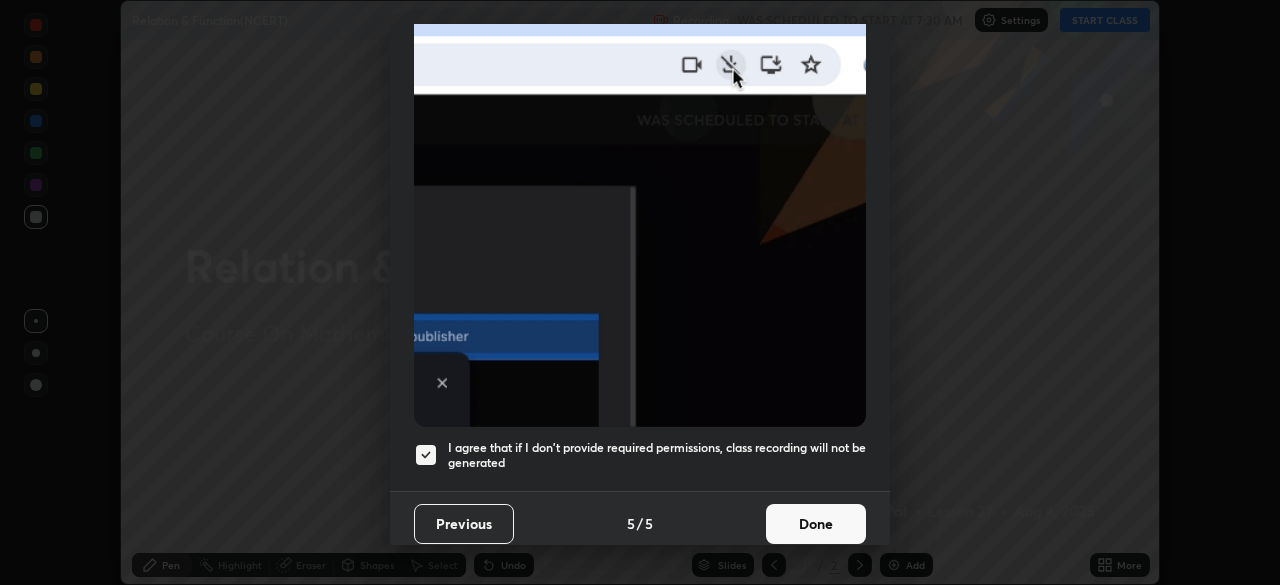 click on "Done" at bounding box center (816, 524) 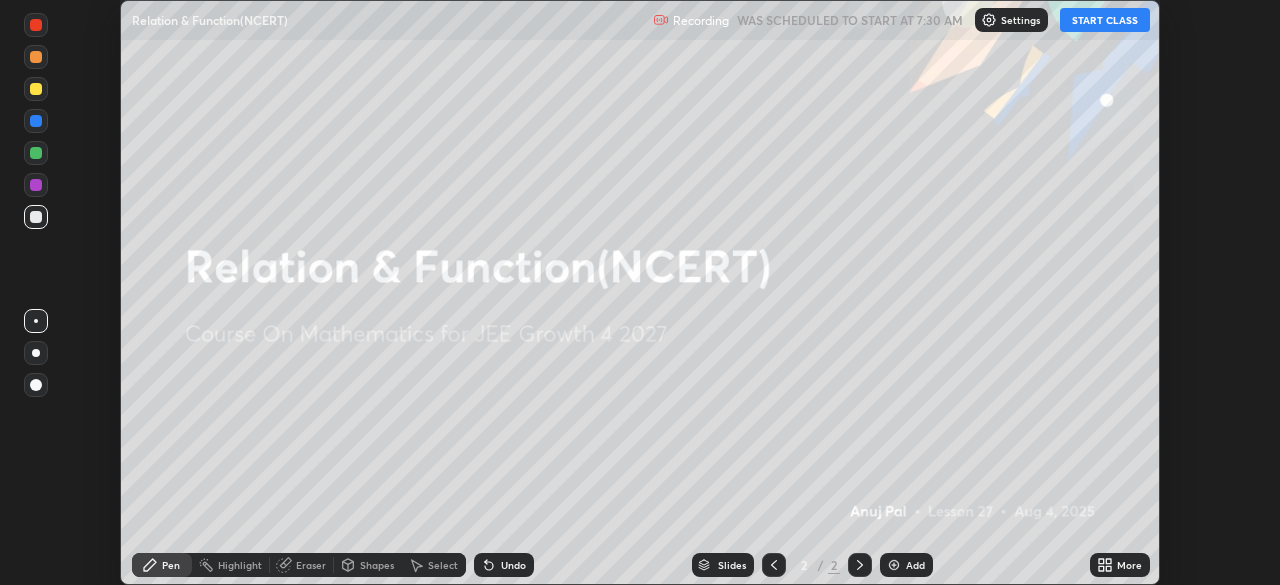 click on "START CLASS" at bounding box center (1105, 20) 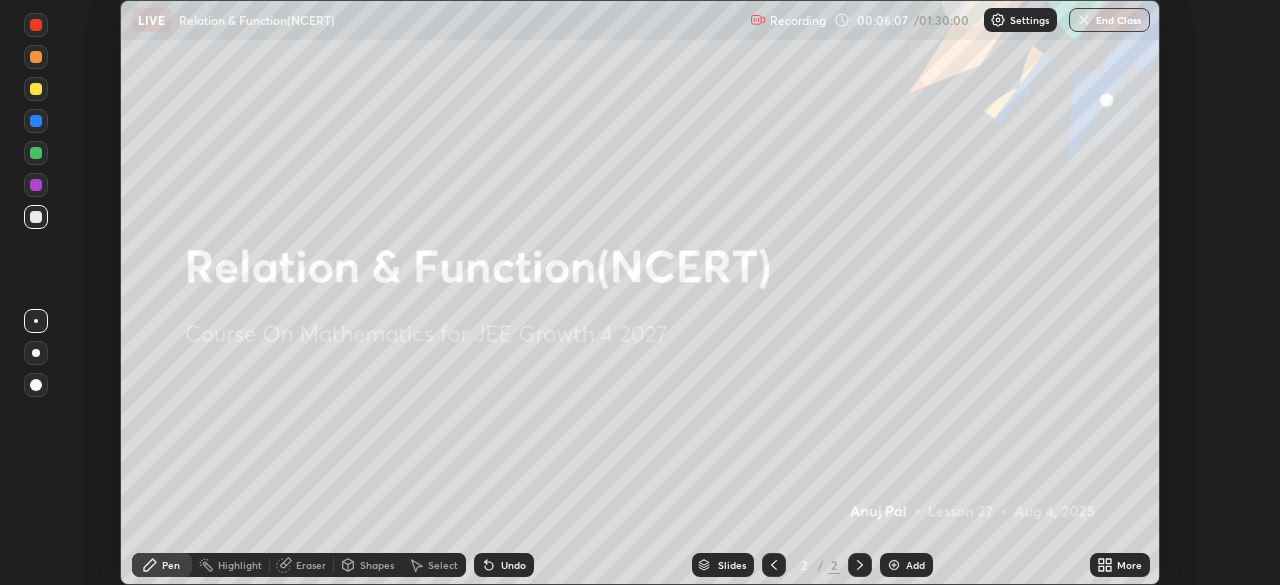 click 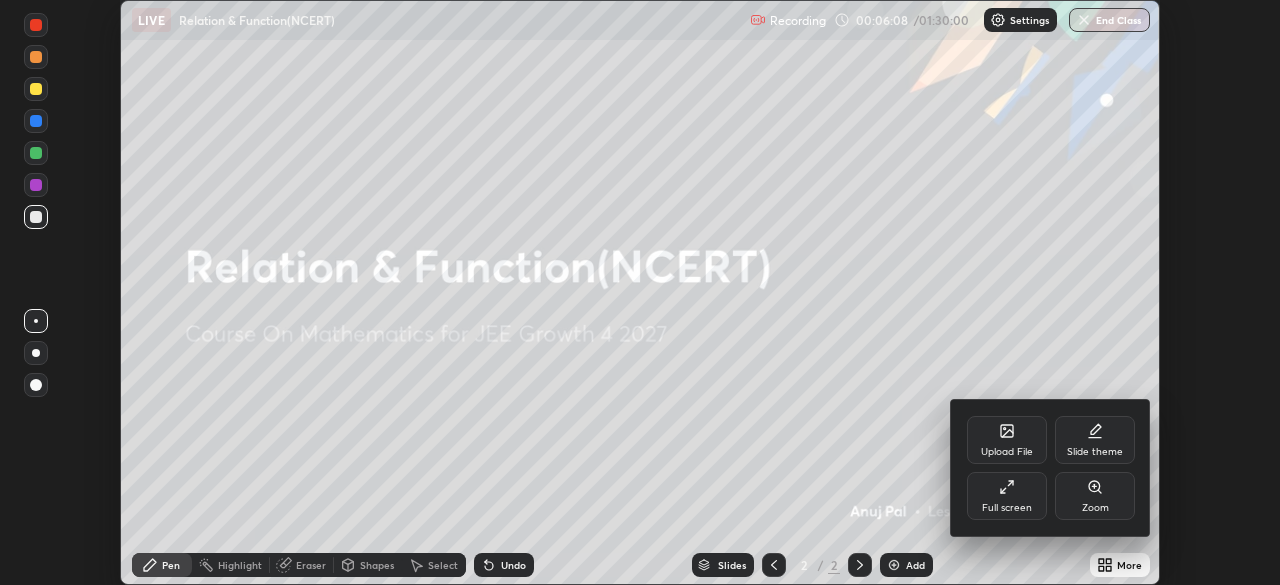 click on "Full screen" at bounding box center [1007, 508] 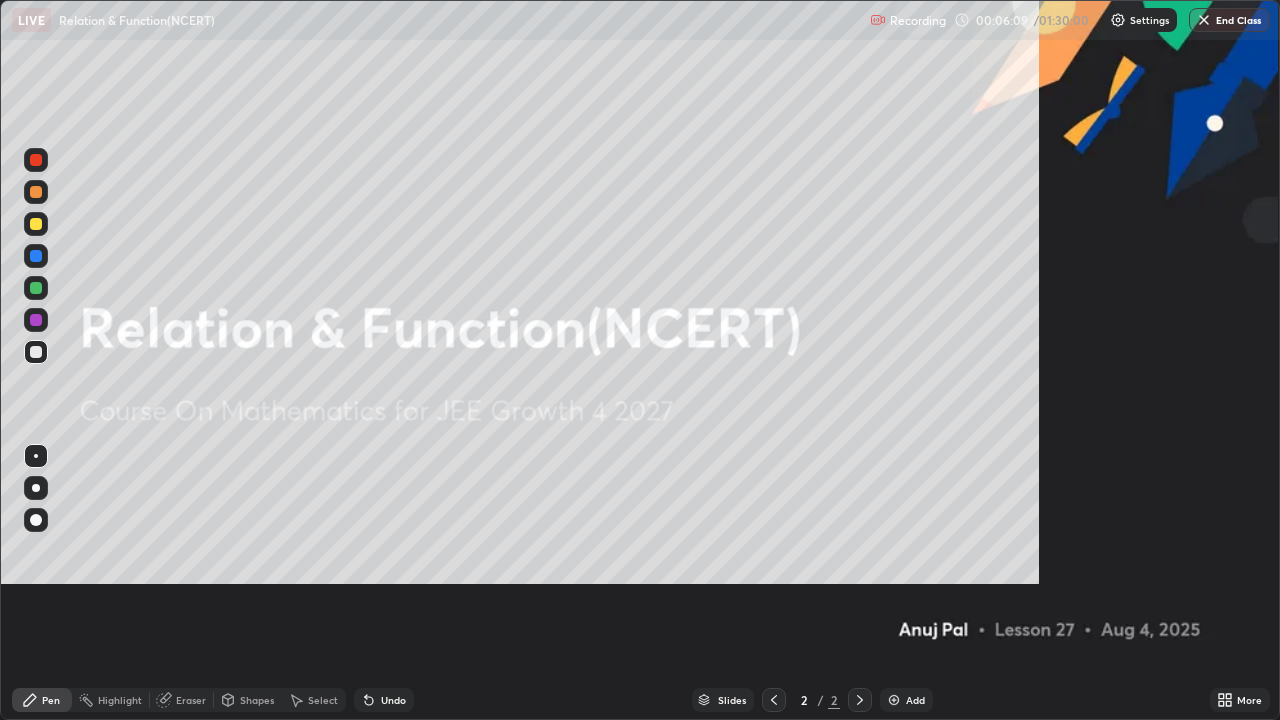 scroll, scrollTop: 99280, scrollLeft: 98720, axis: both 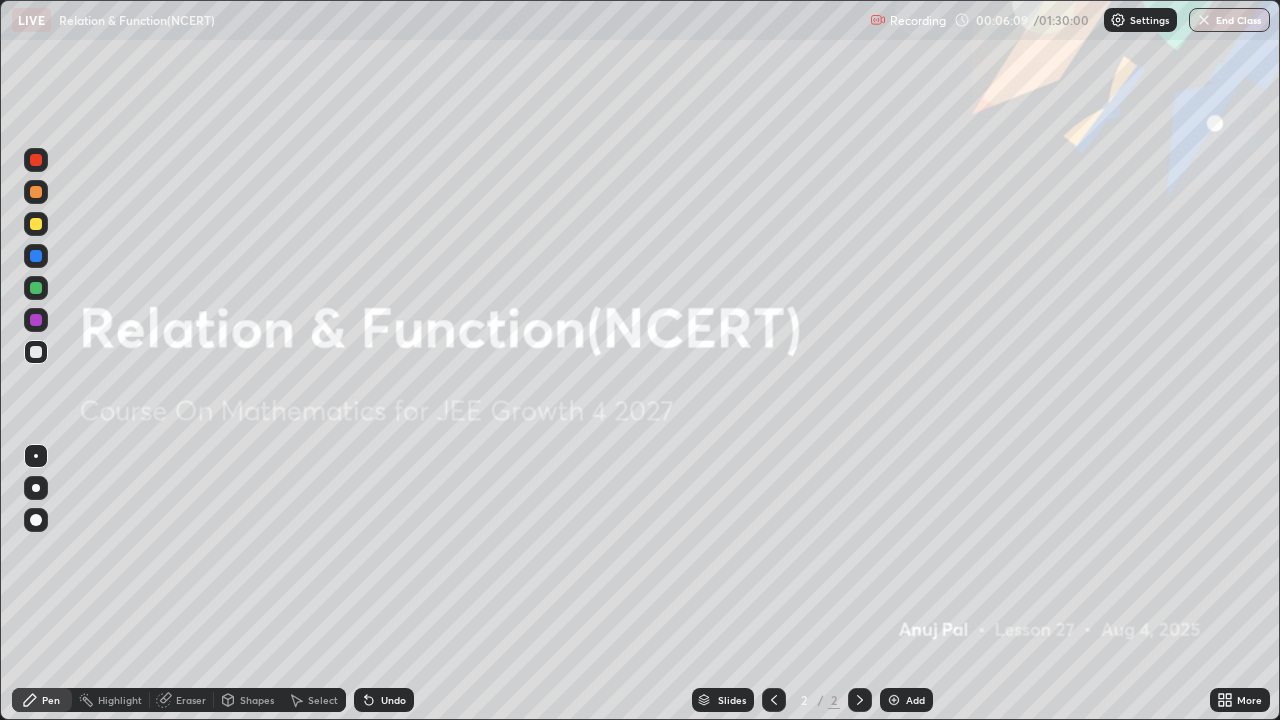 click on "Add" at bounding box center (915, 700) 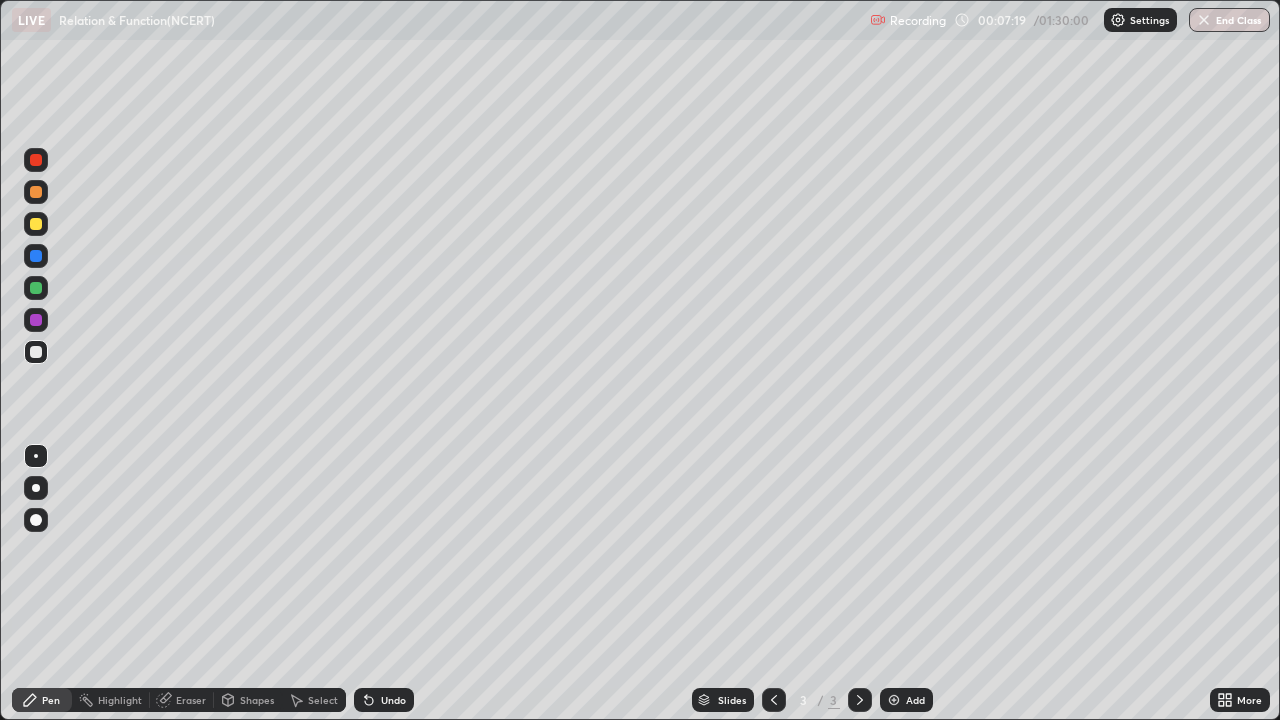 click at bounding box center (36, 192) 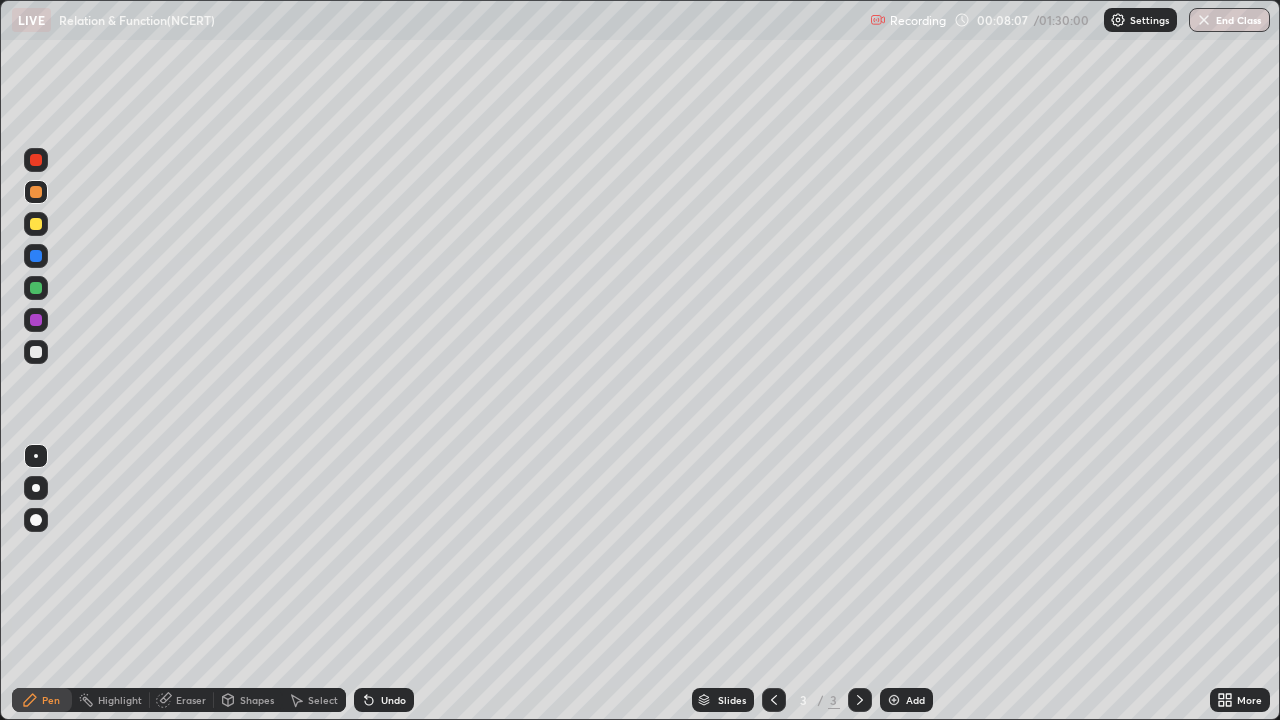 click at bounding box center (36, 352) 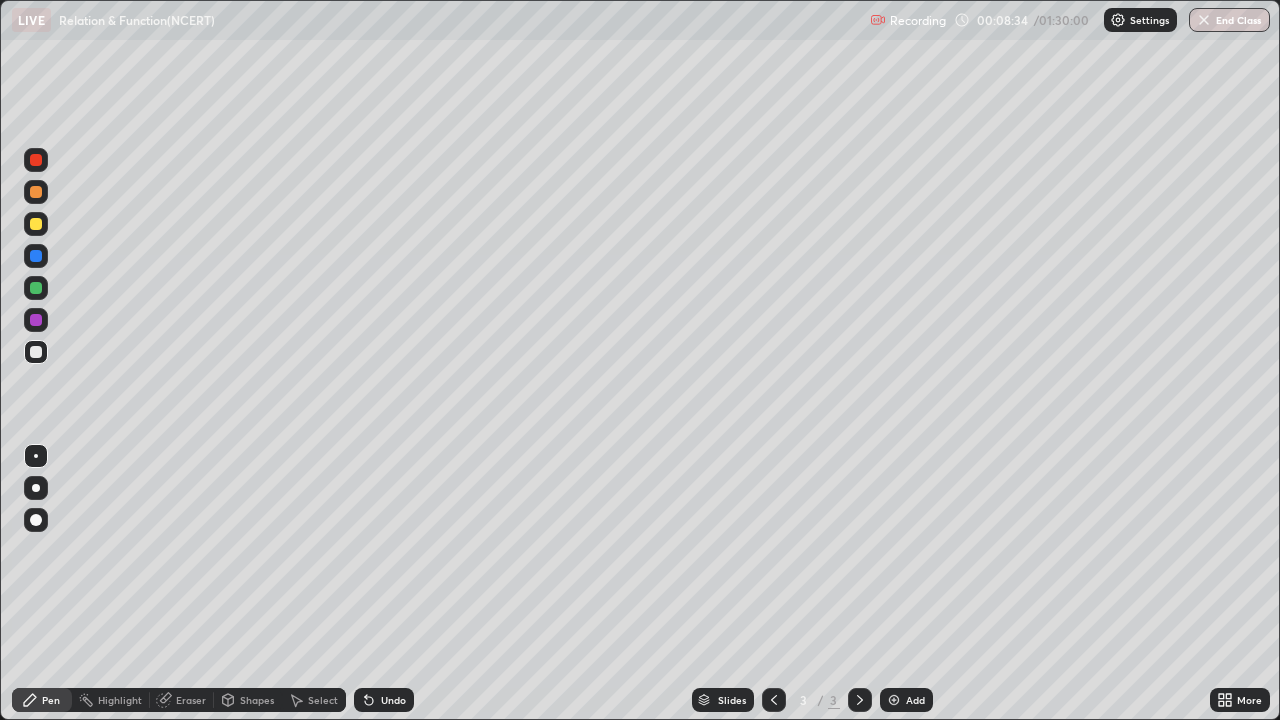 click at bounding box center [36, 352] 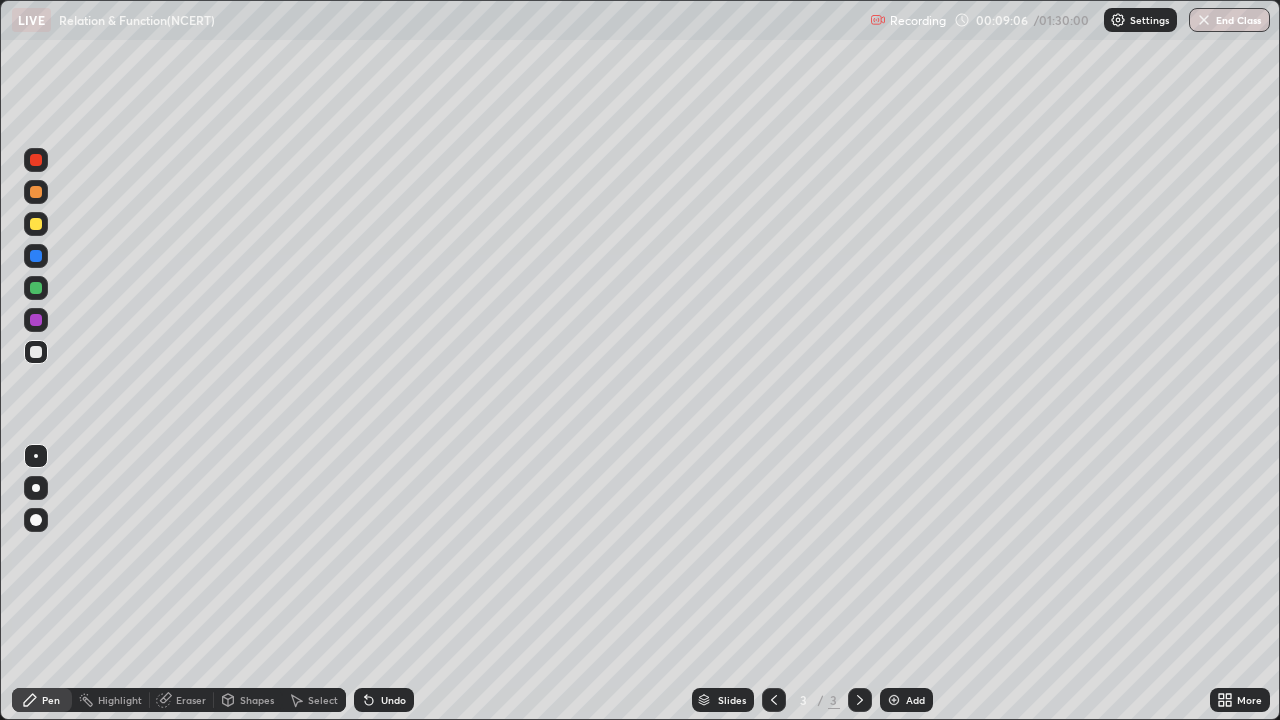 click at bounding box center (36, 192) 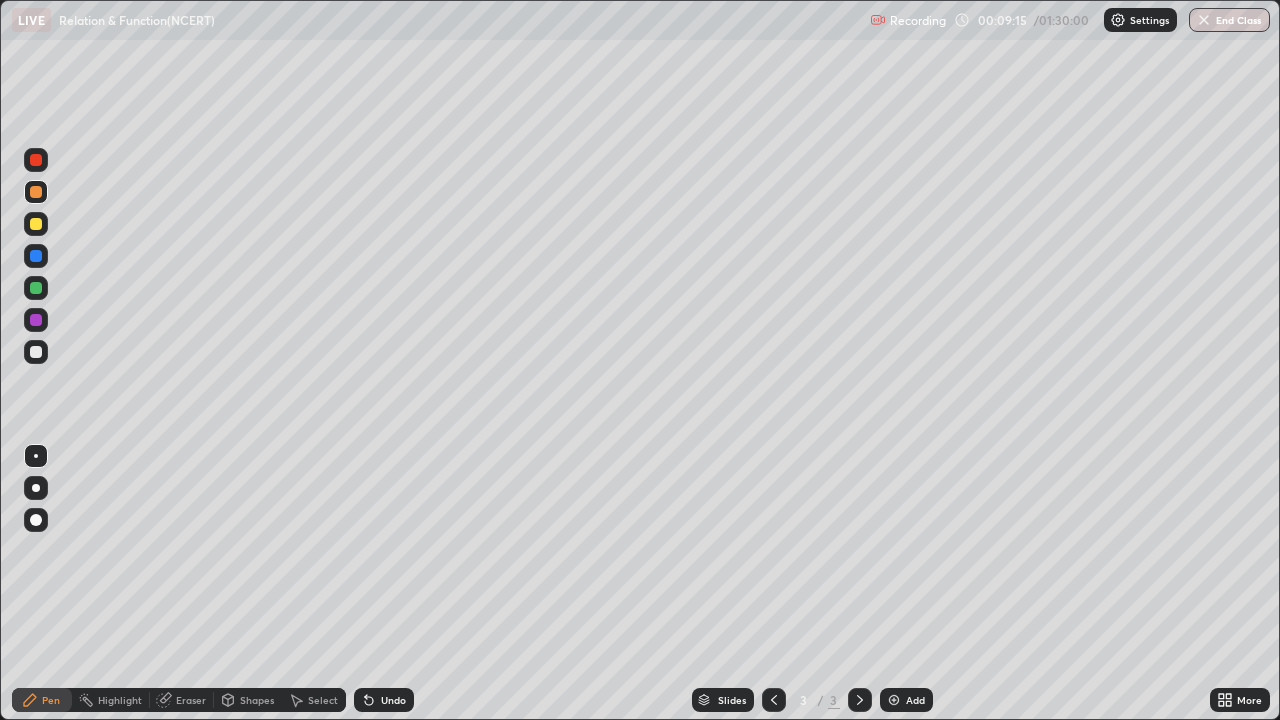 click on "Undo" at bounding box center [393, 700] 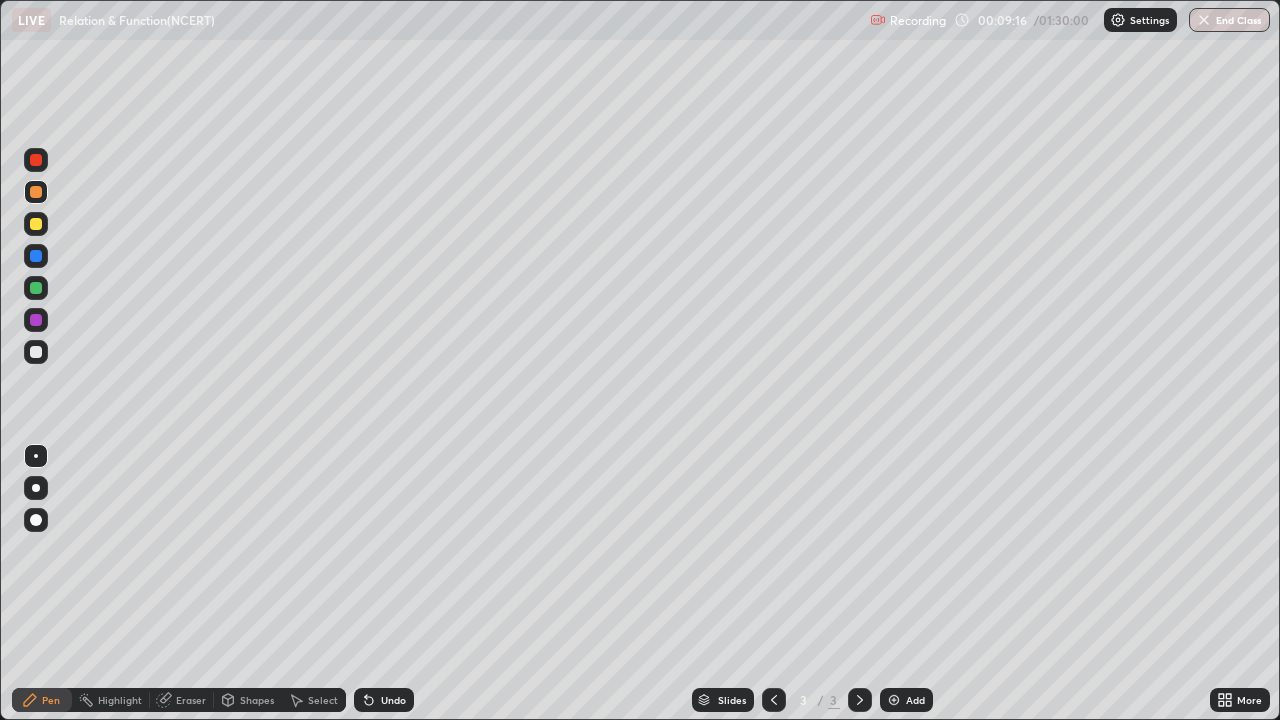 click on "Undo" at bounding box center [393, 700] 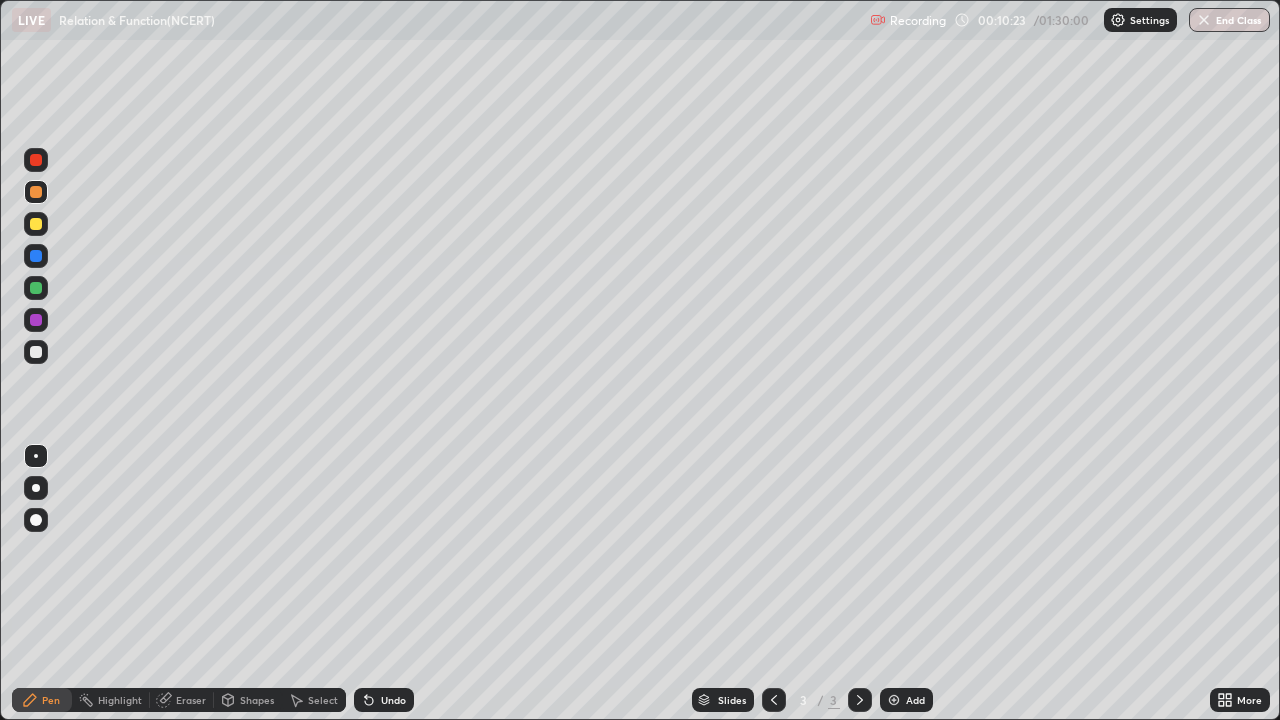 click at bounding box center [36, 352] 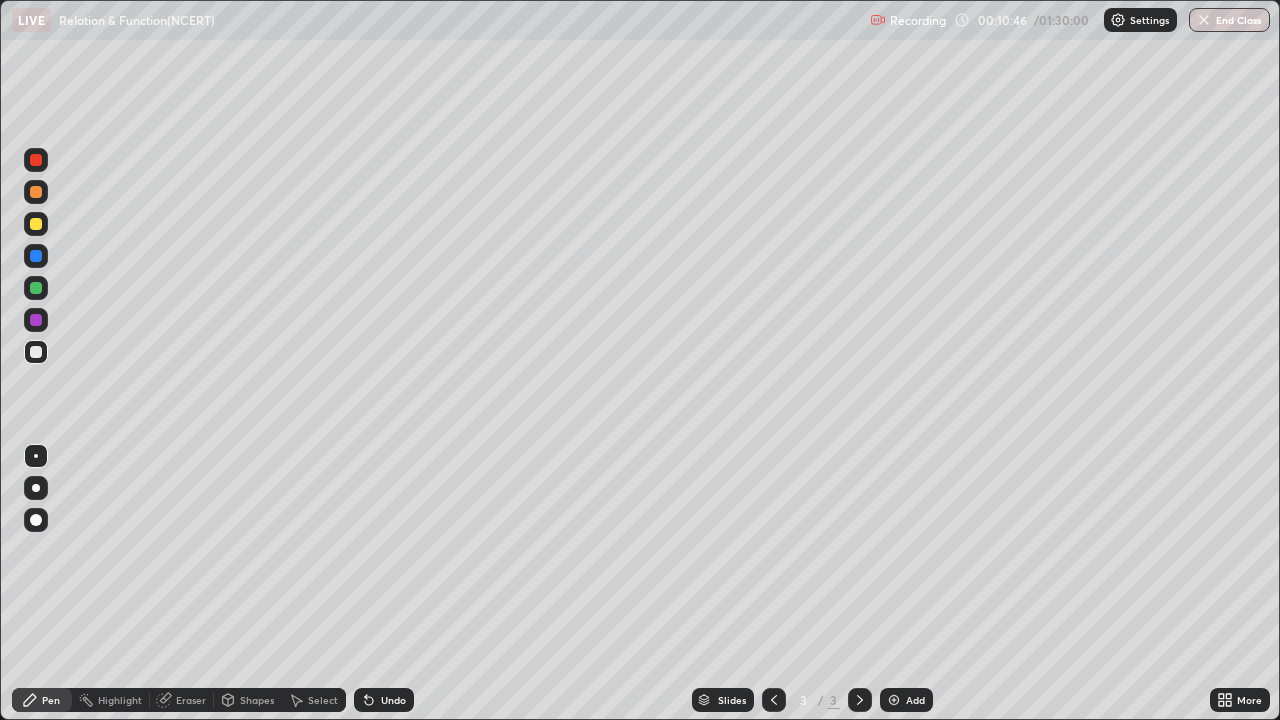 click at bounding box center [36, 192] 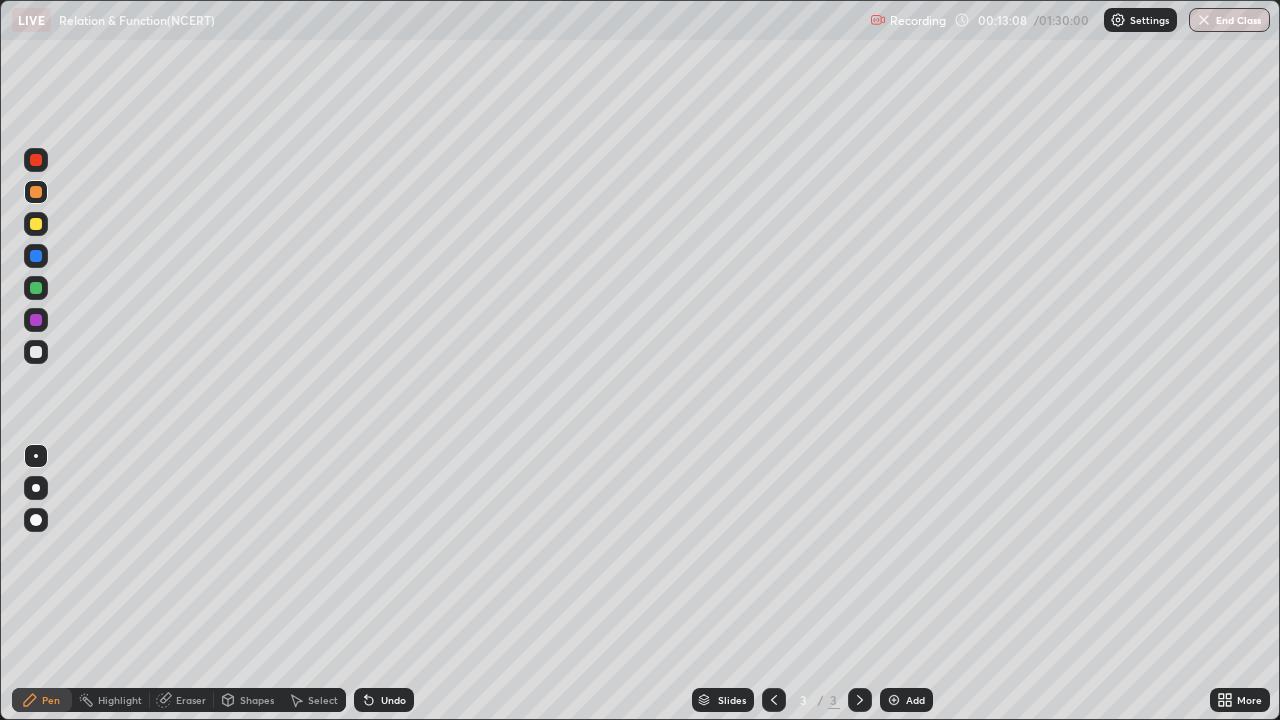 click at bounding box center [36, 352] 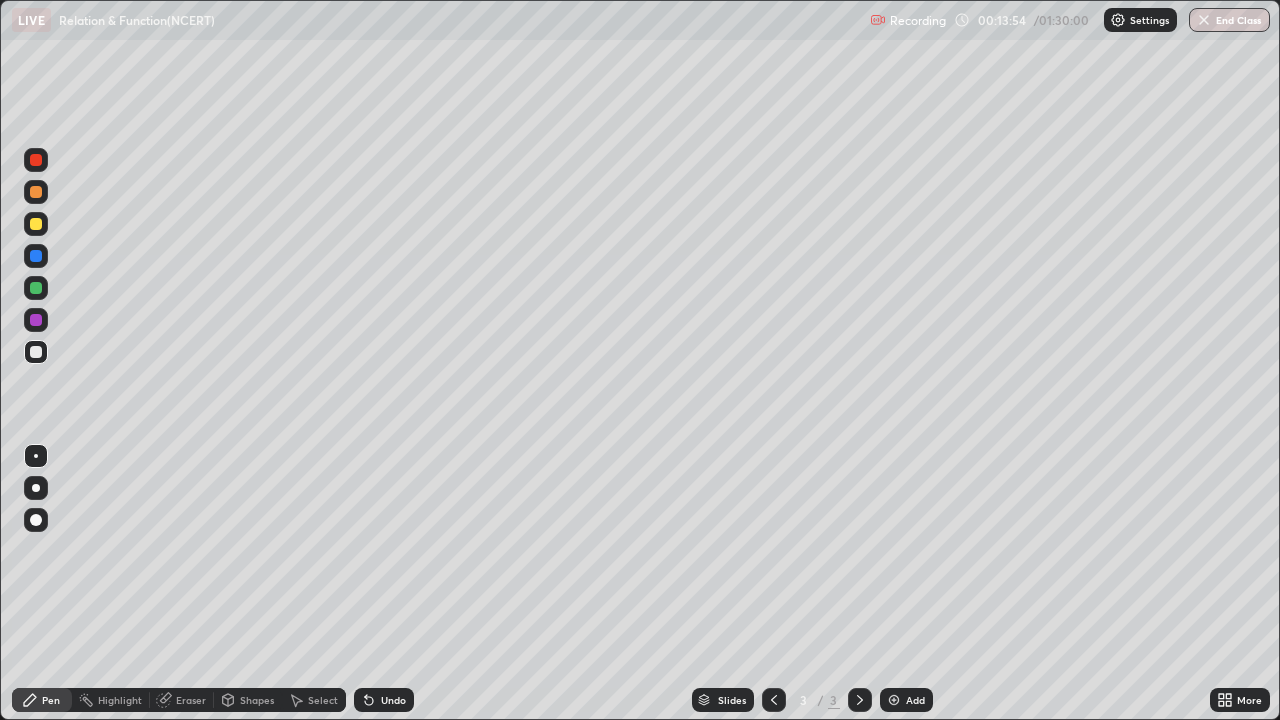click at bounding box center (36, 320) 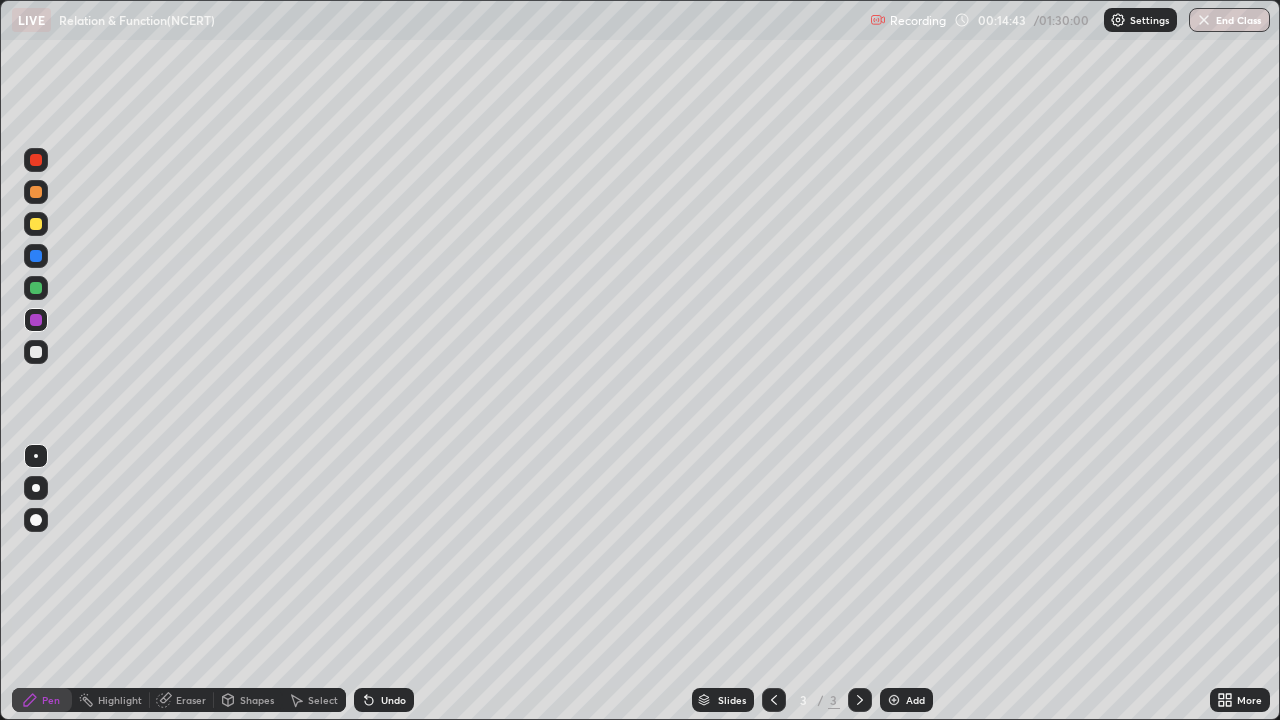click at bounding box center (36, 192) 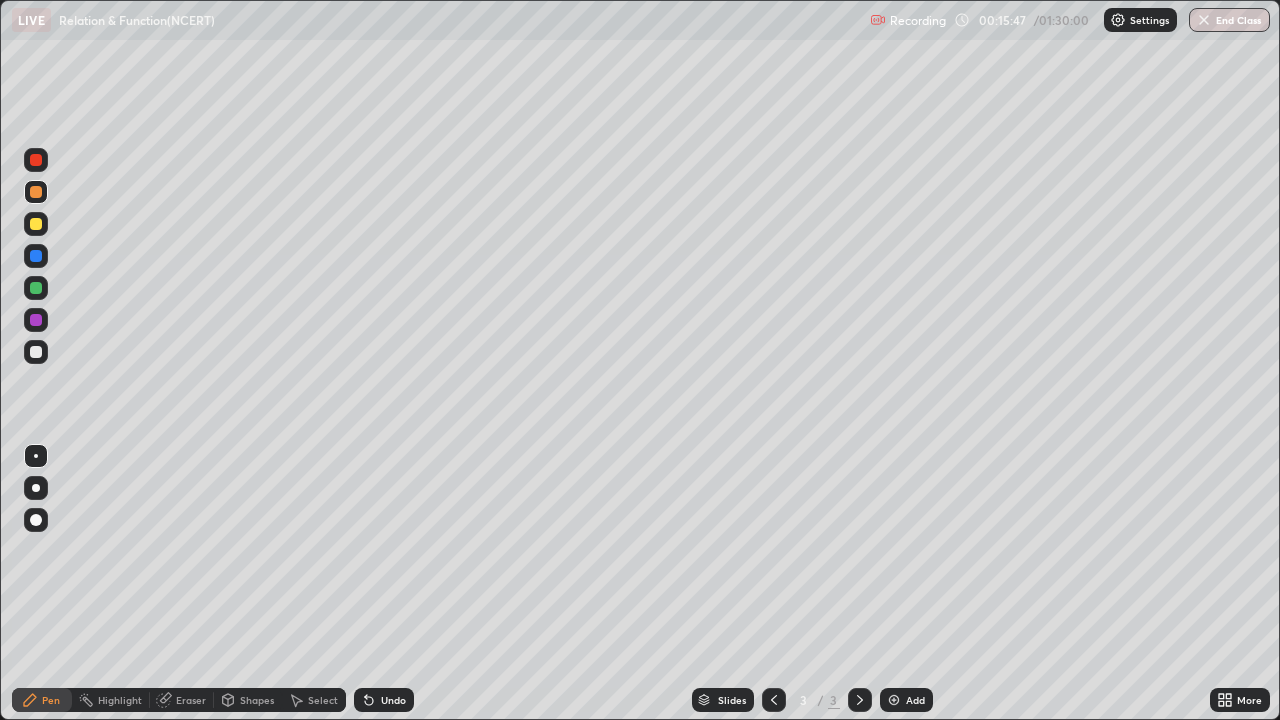 click at bounding box center (894, 700) 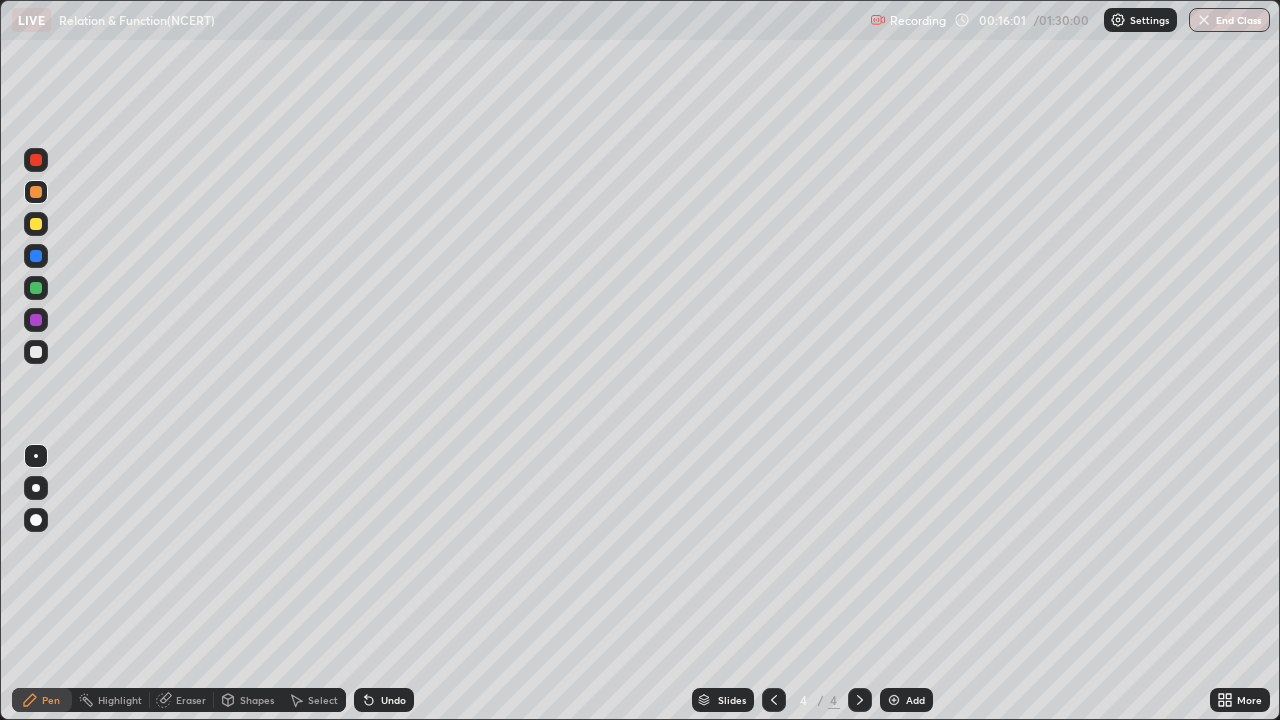 click at bounding box center [36, 352] 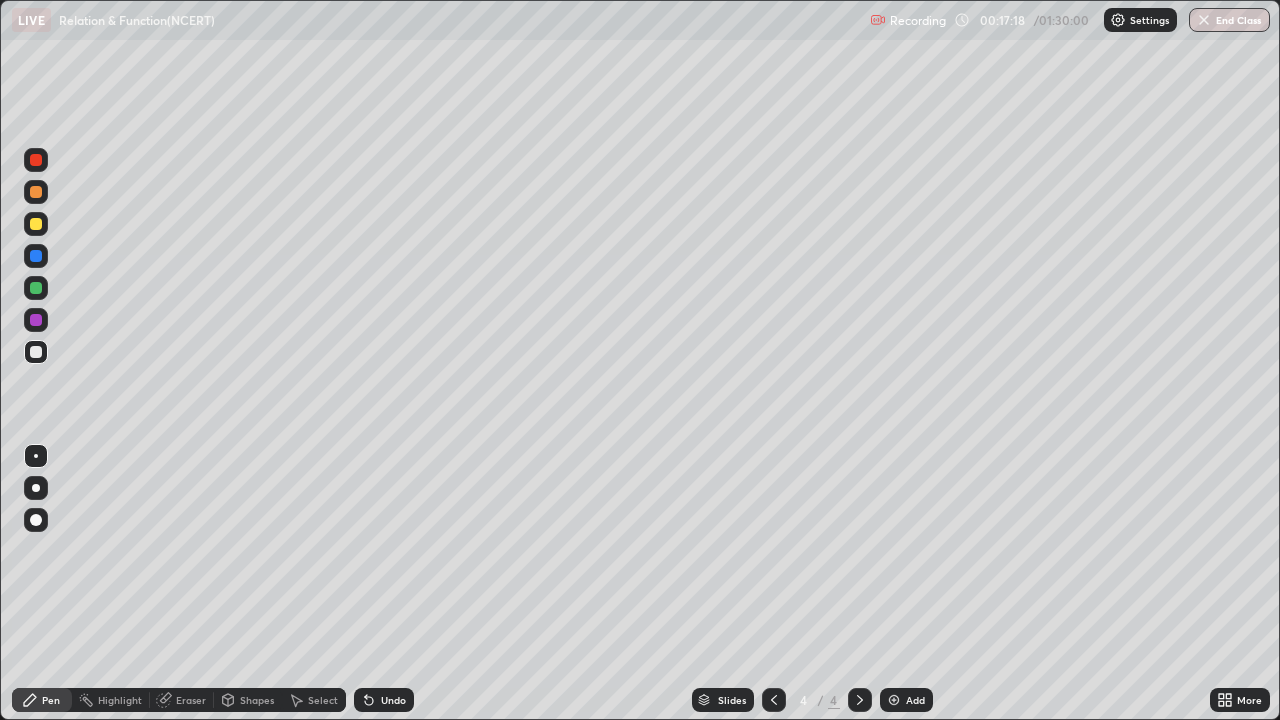 click at bounding box center (36, 224) 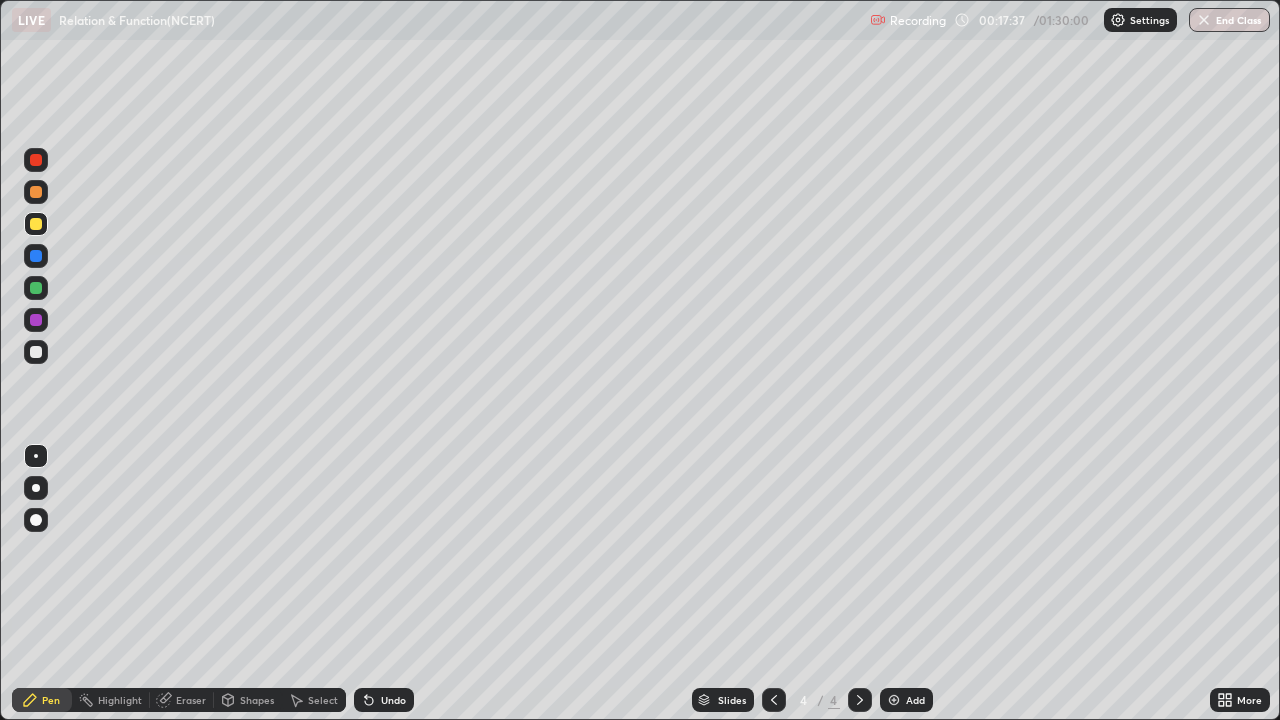 click at bounding box center [36, 352] 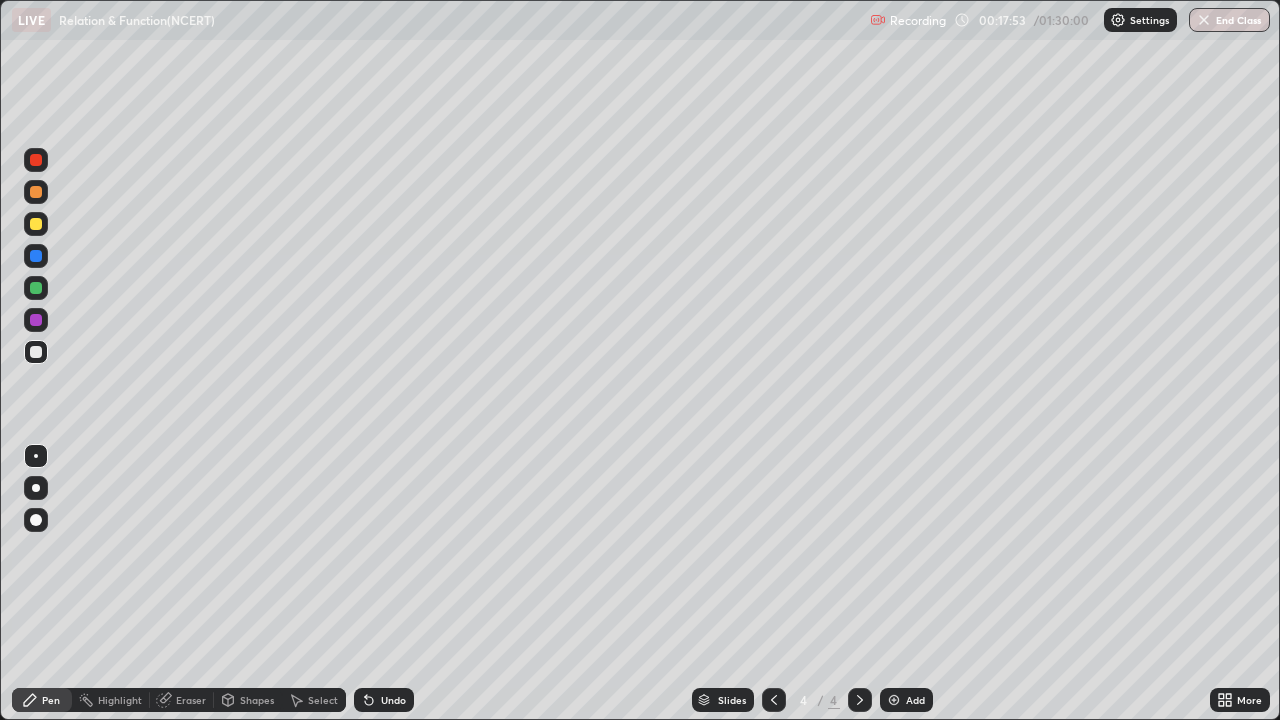 click on "Undo" at bounding box center (384, 700) 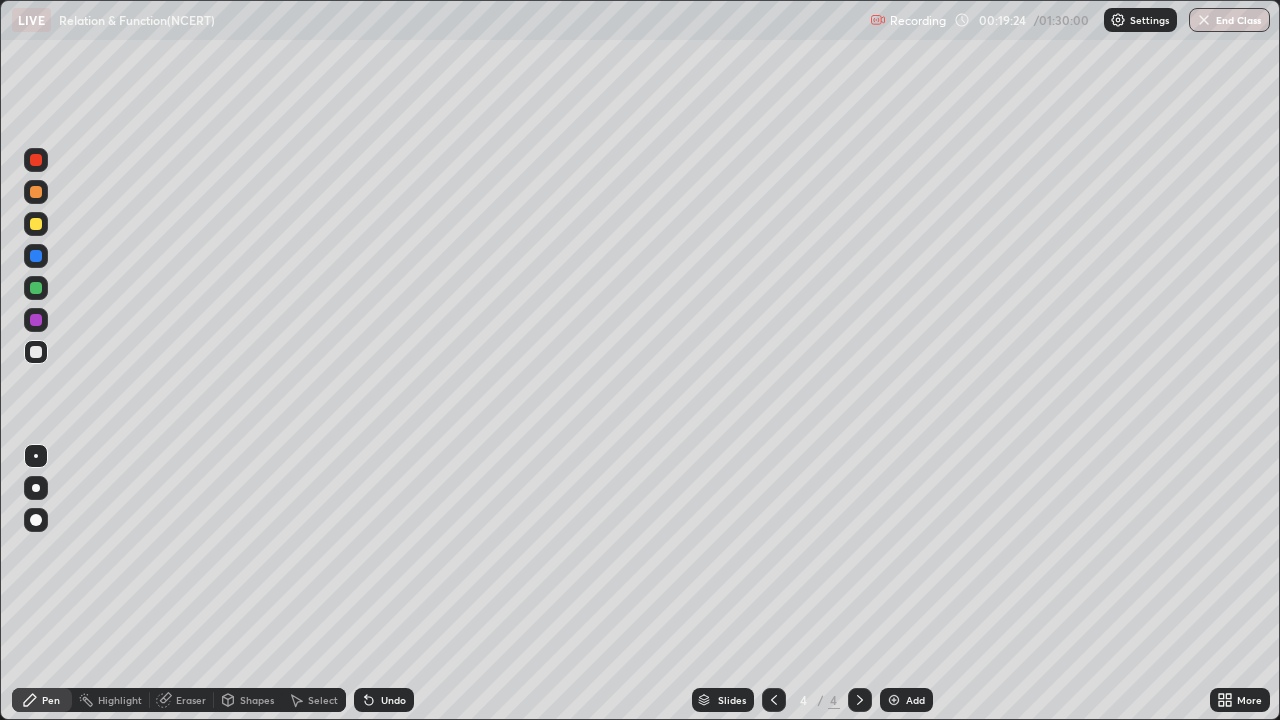 click on "Undo" at bounding box center (393, 700) 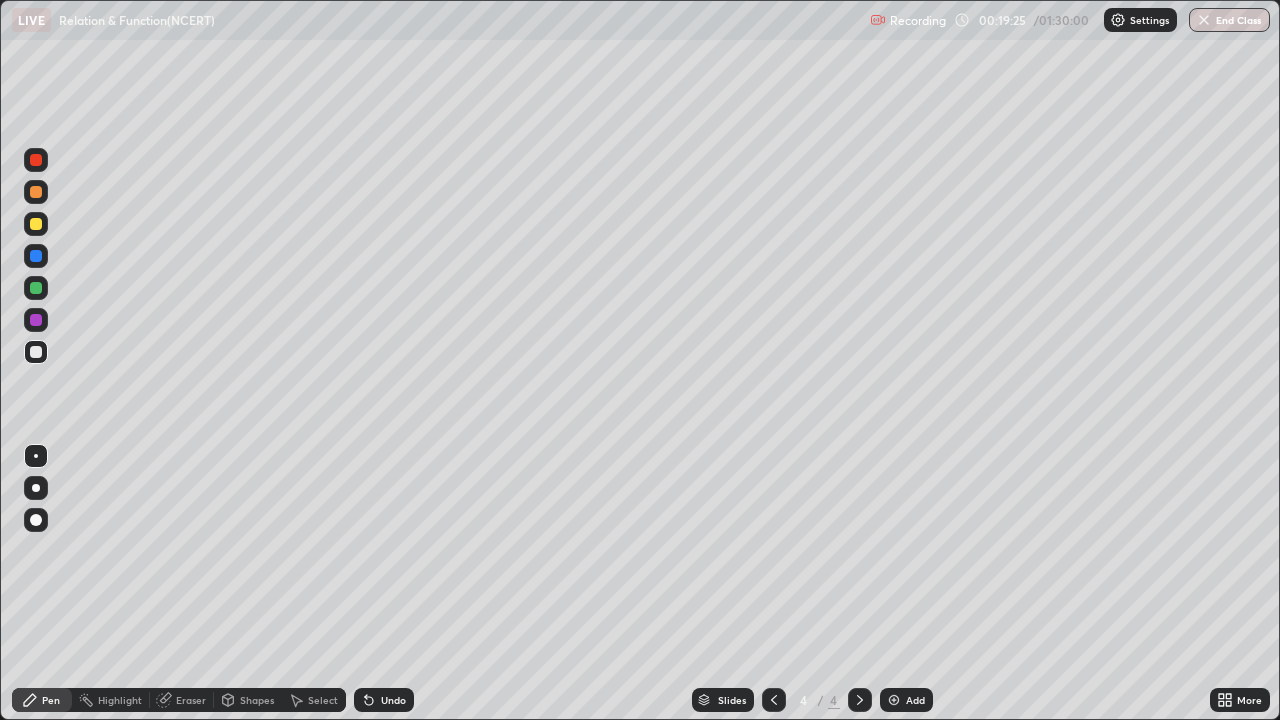 click on "Undo" at bounding box center [393, 700] 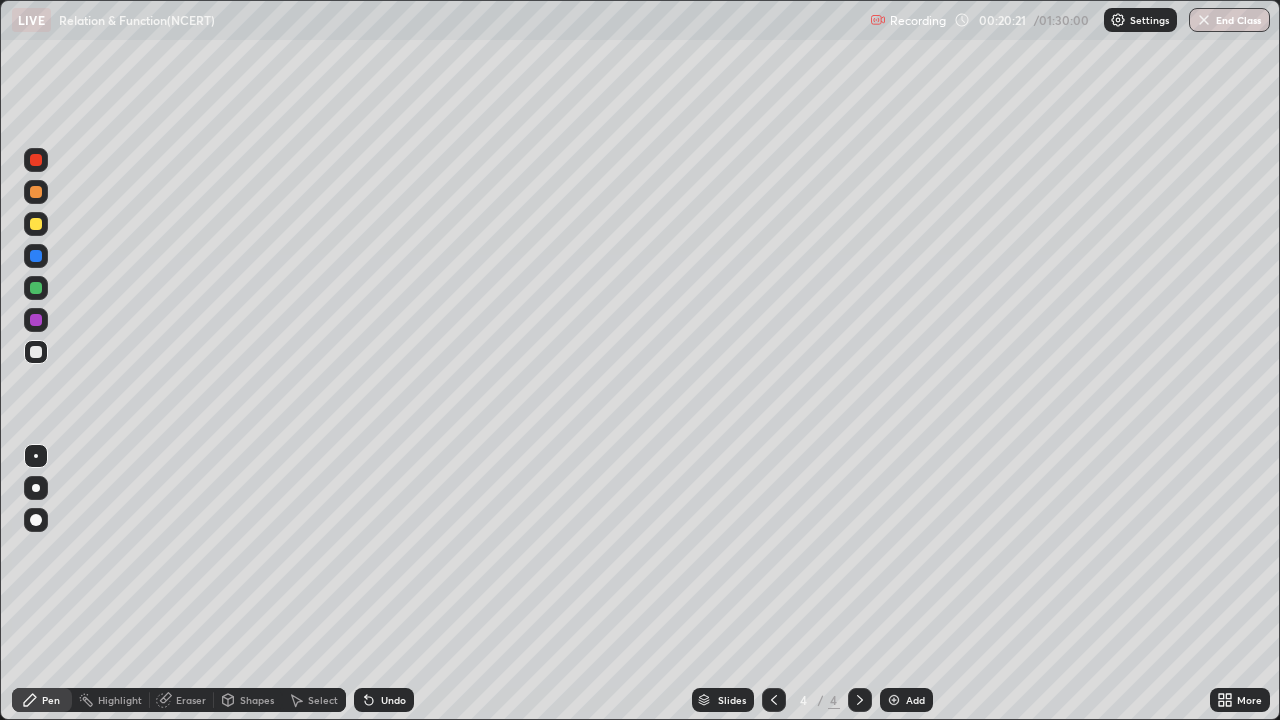 click on "Undo" at bounding box center [393, 700] 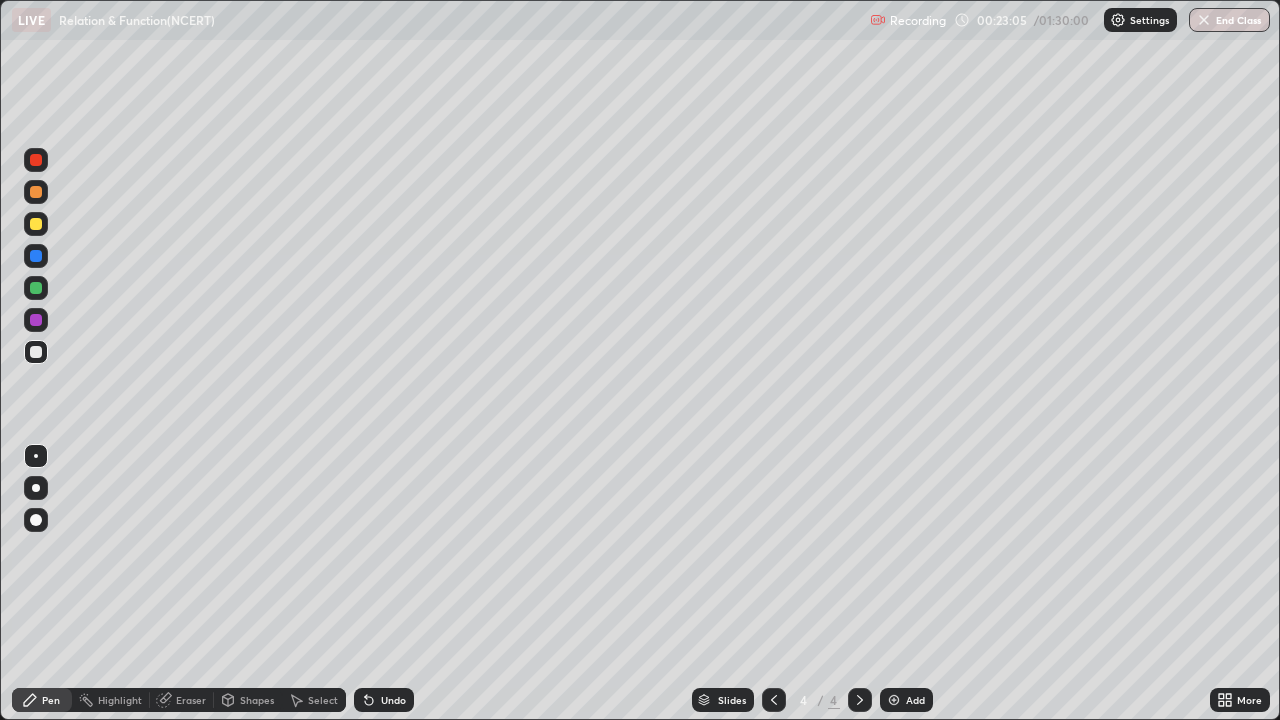 click at bounding box center [36, 192] 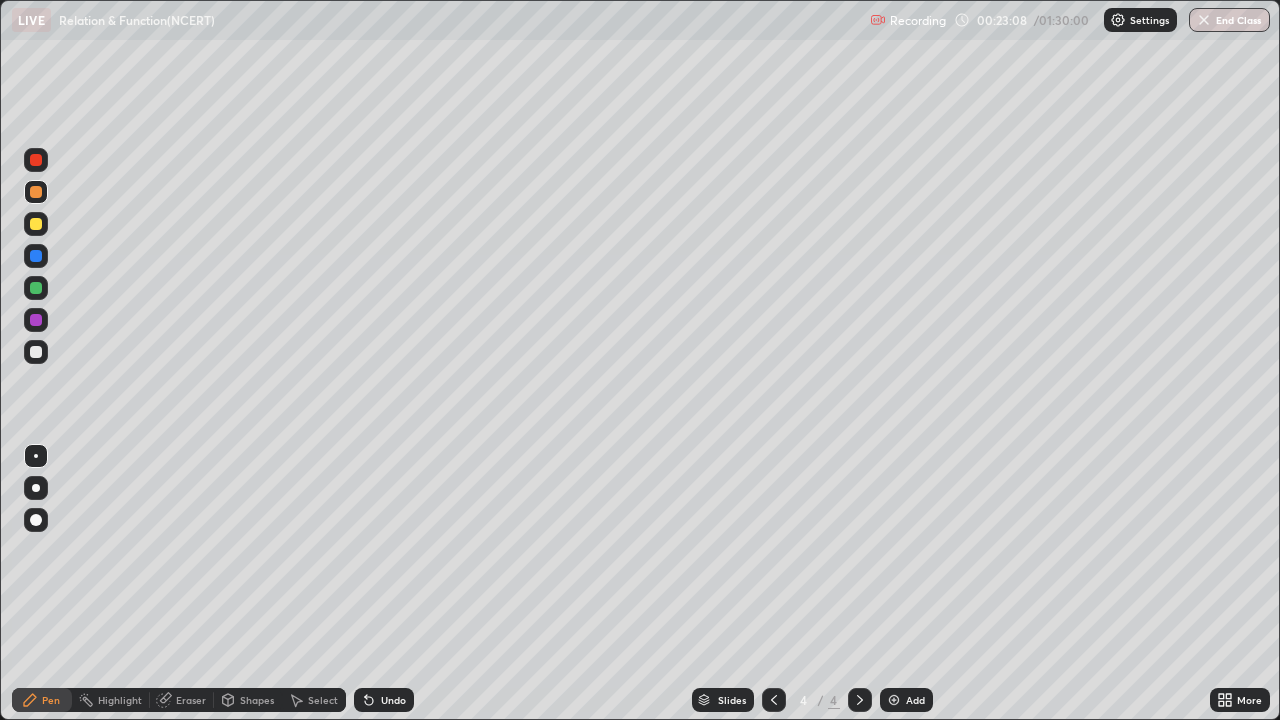 click at bounding box center [894, 700] 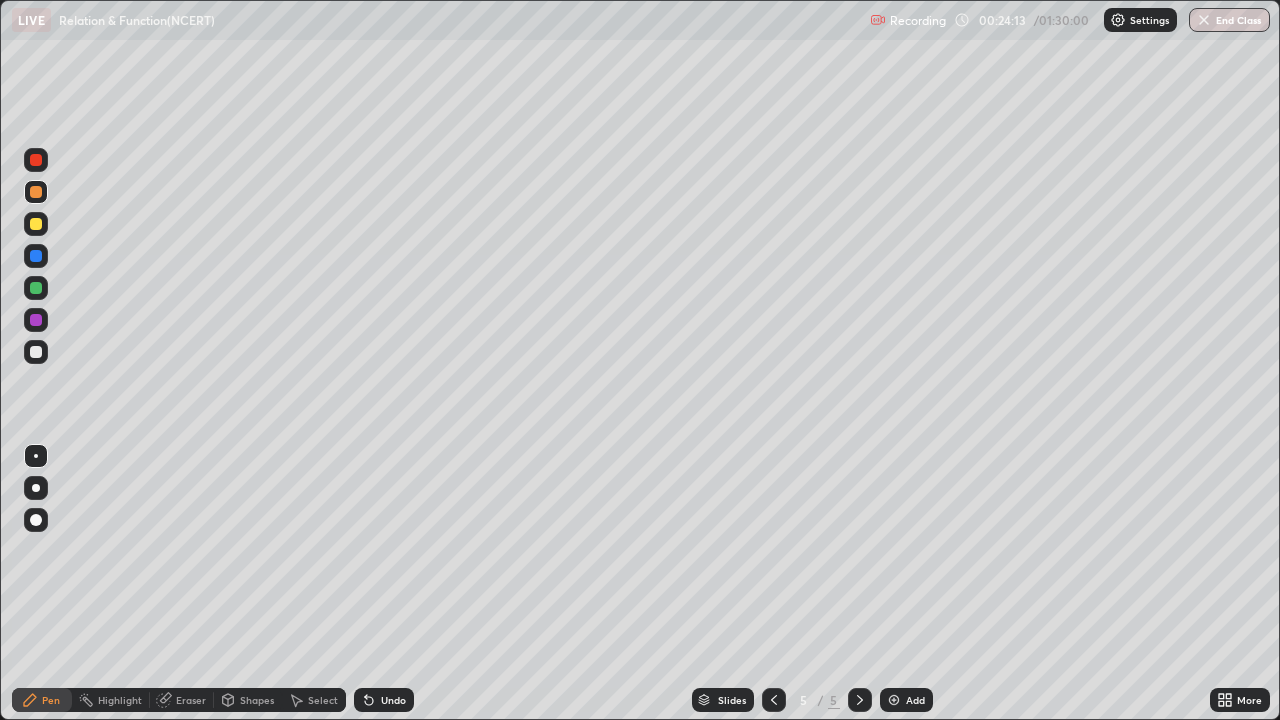 click at bounding box center (36, 352) 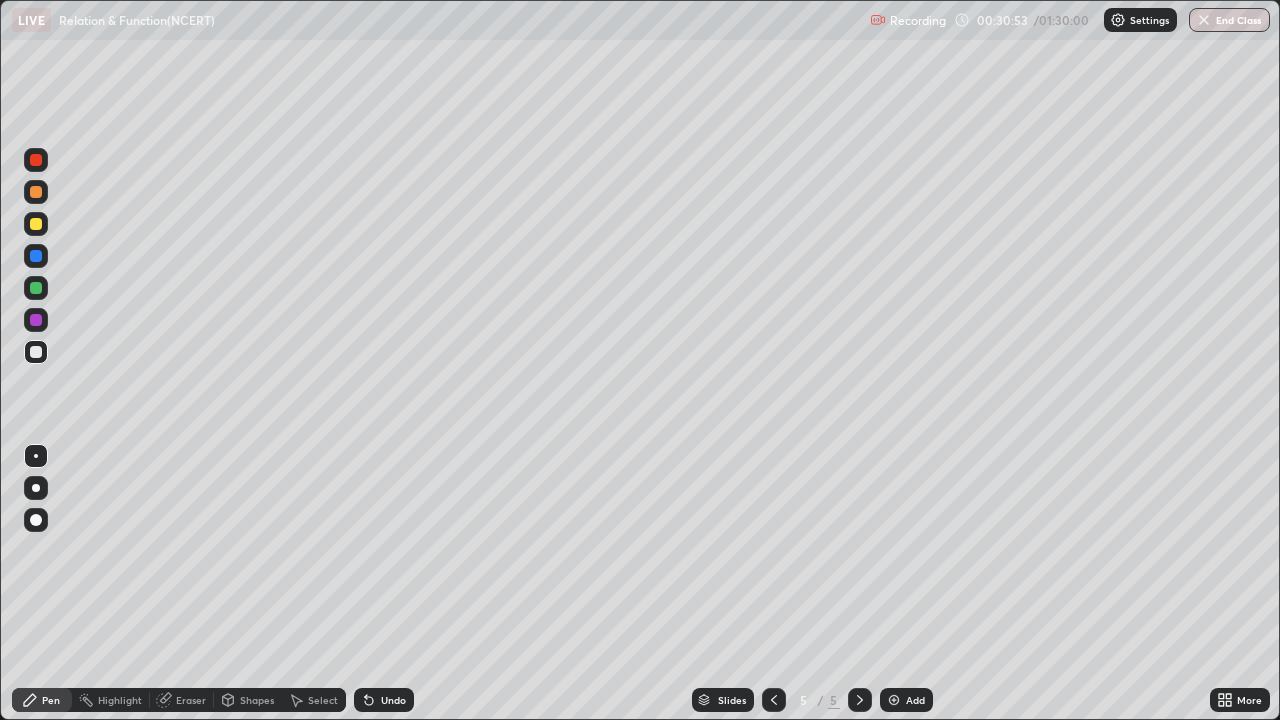 click at bounding box center (36, 256) 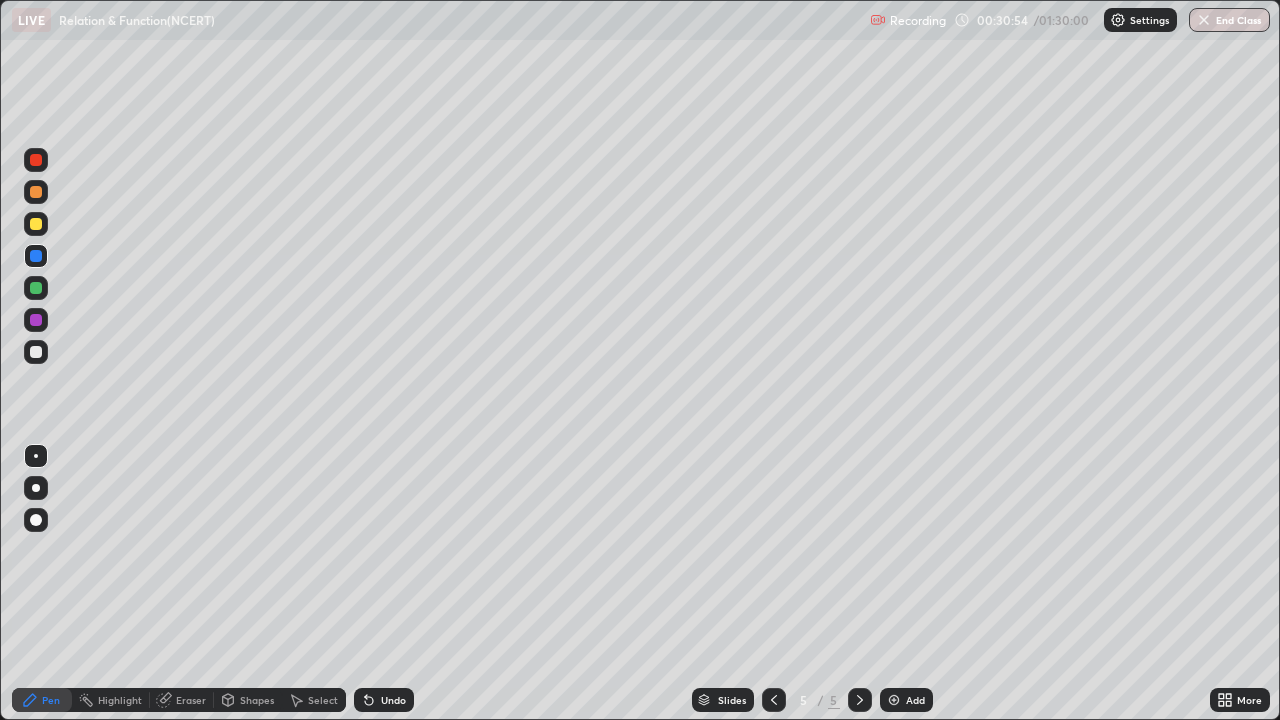 click at bounding box center [36, 288] 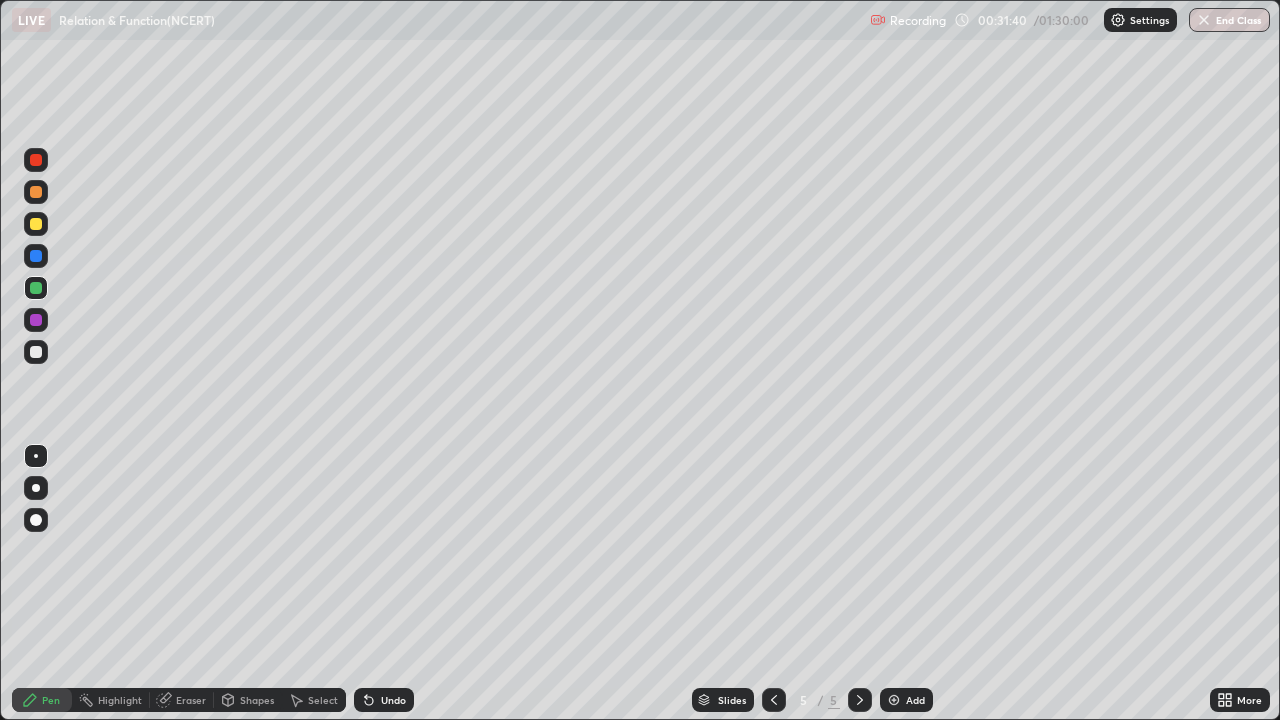 click on "Undo" at bounding box center (384, 700) 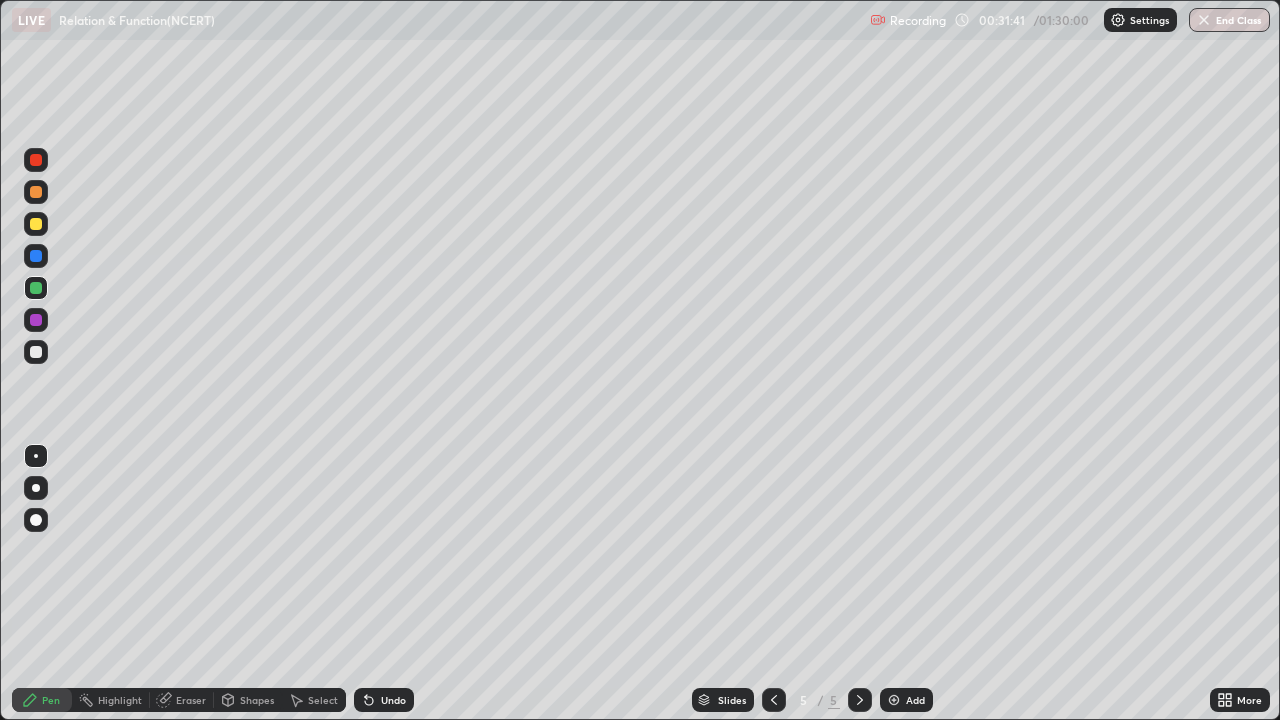 click on "Undo" at bounding box center (393, 700) 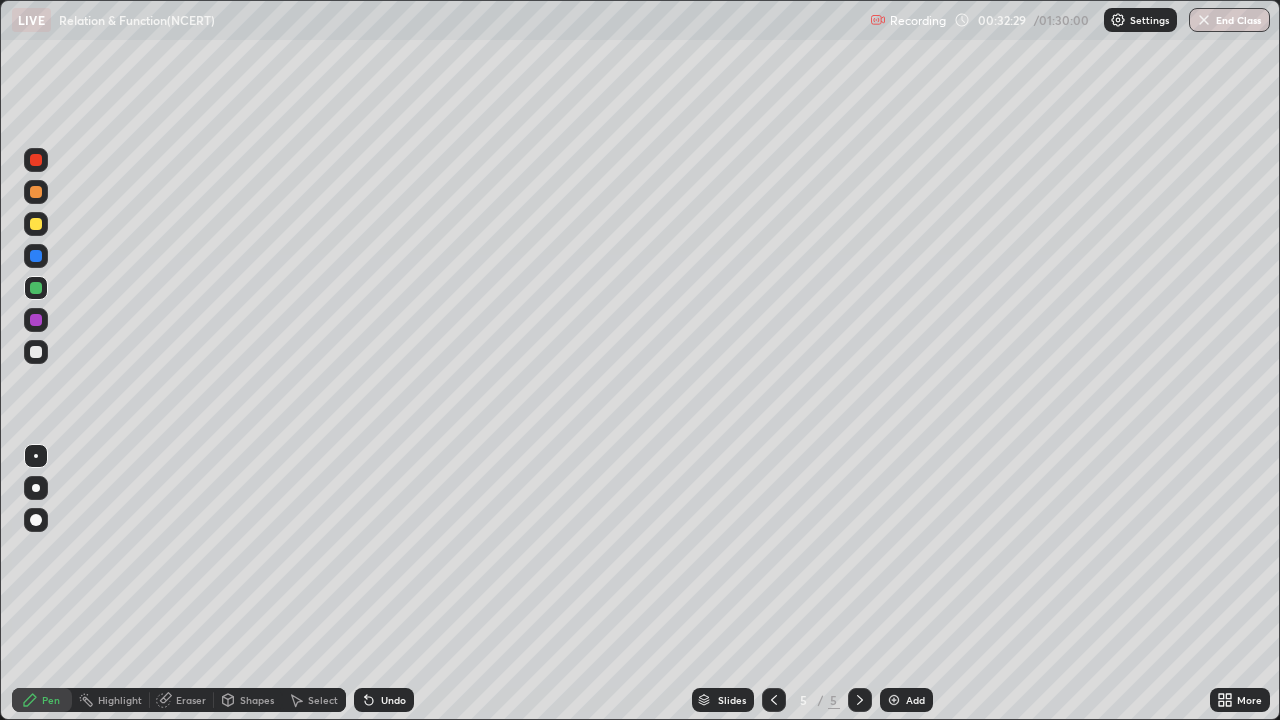 click on "Undo" at bounding box center (393, 700) 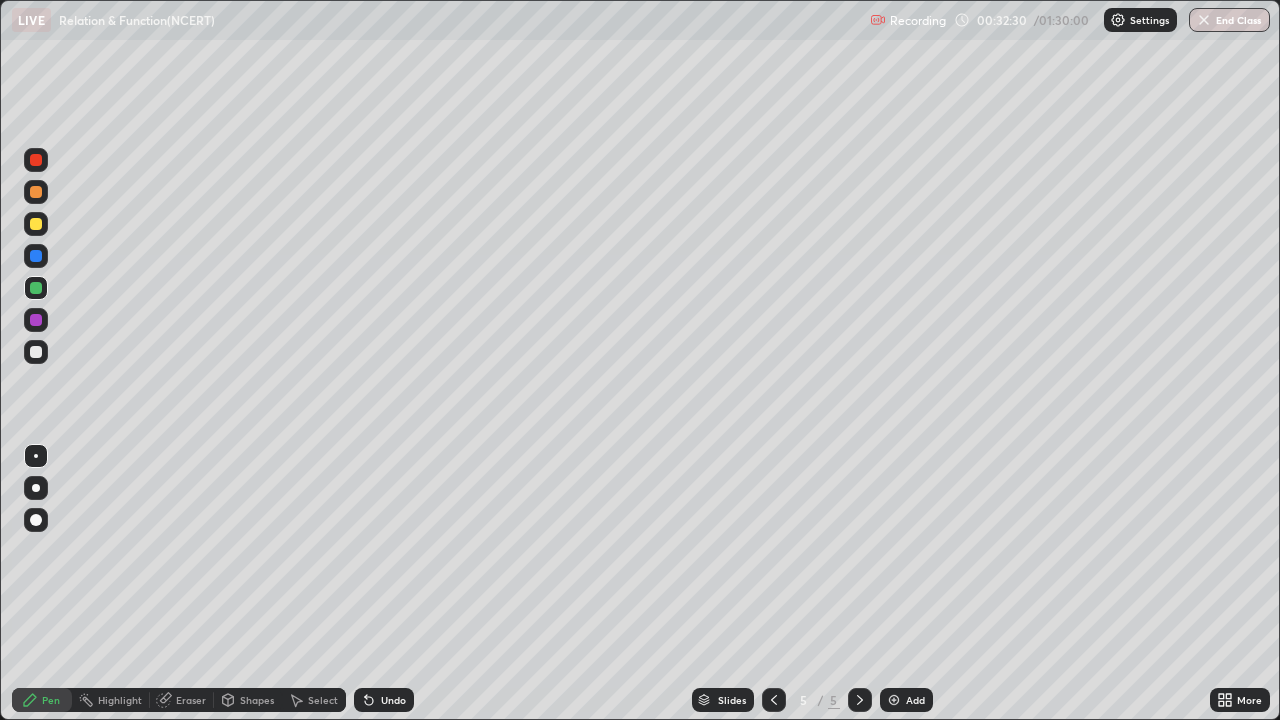 click on "Undo" at bounding box center (384, 700) 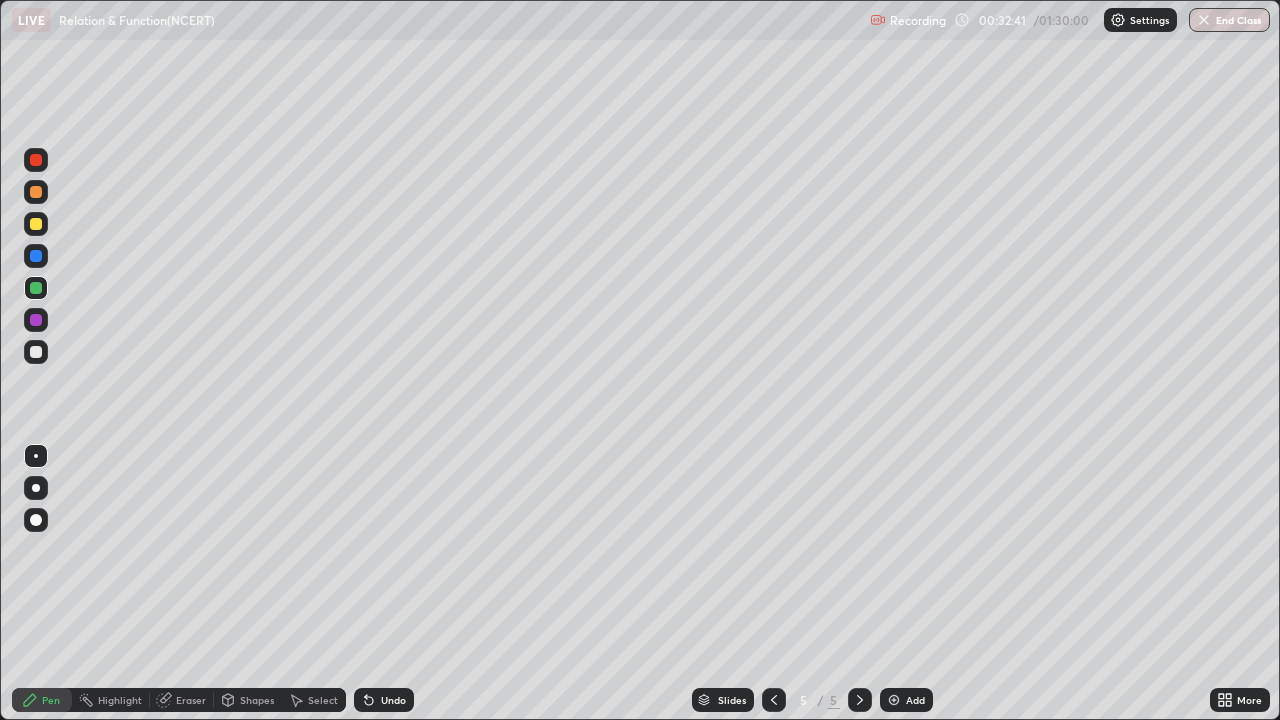 click at bounding box center [36, 320] 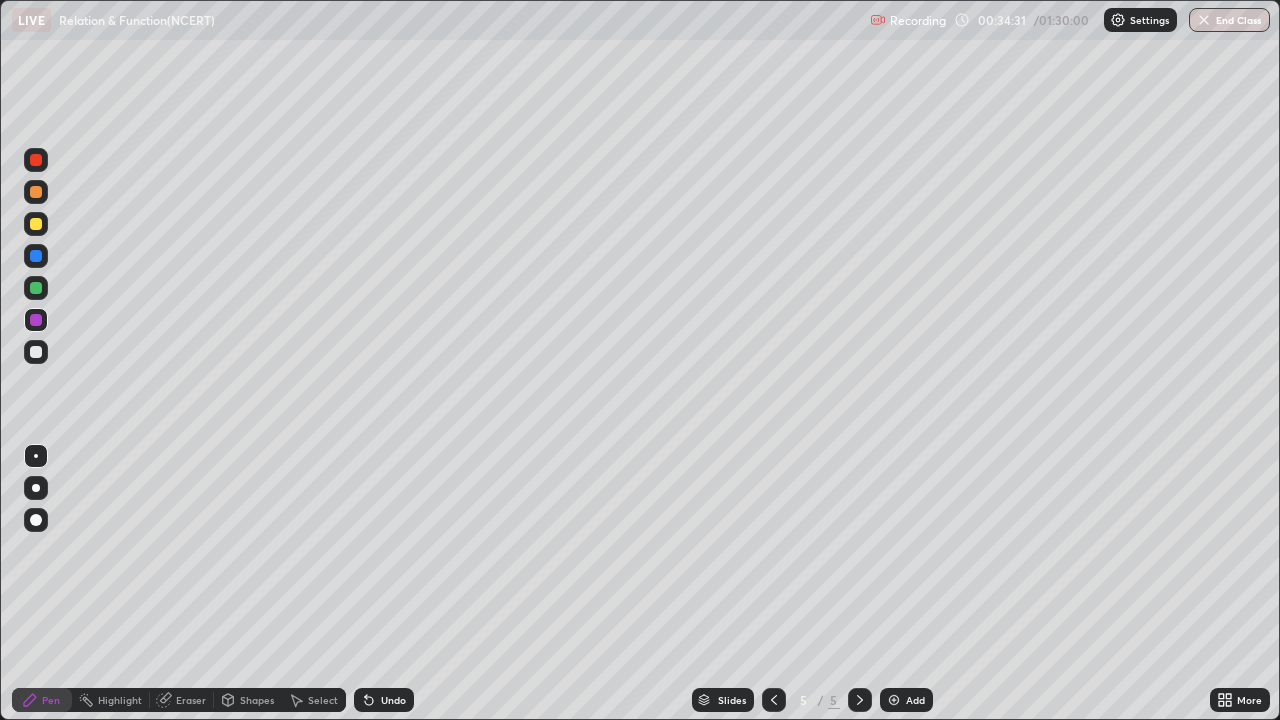click at bounding box center [36, 288] 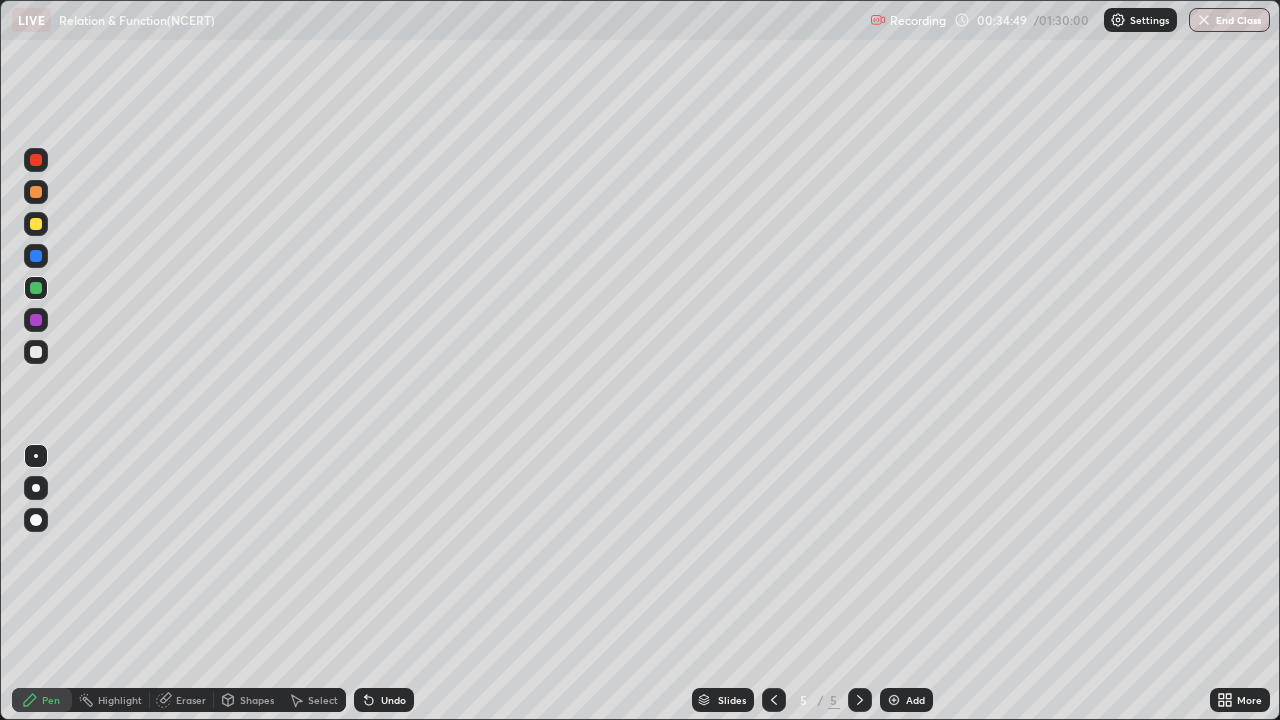 click at bounding box center [36, 352] 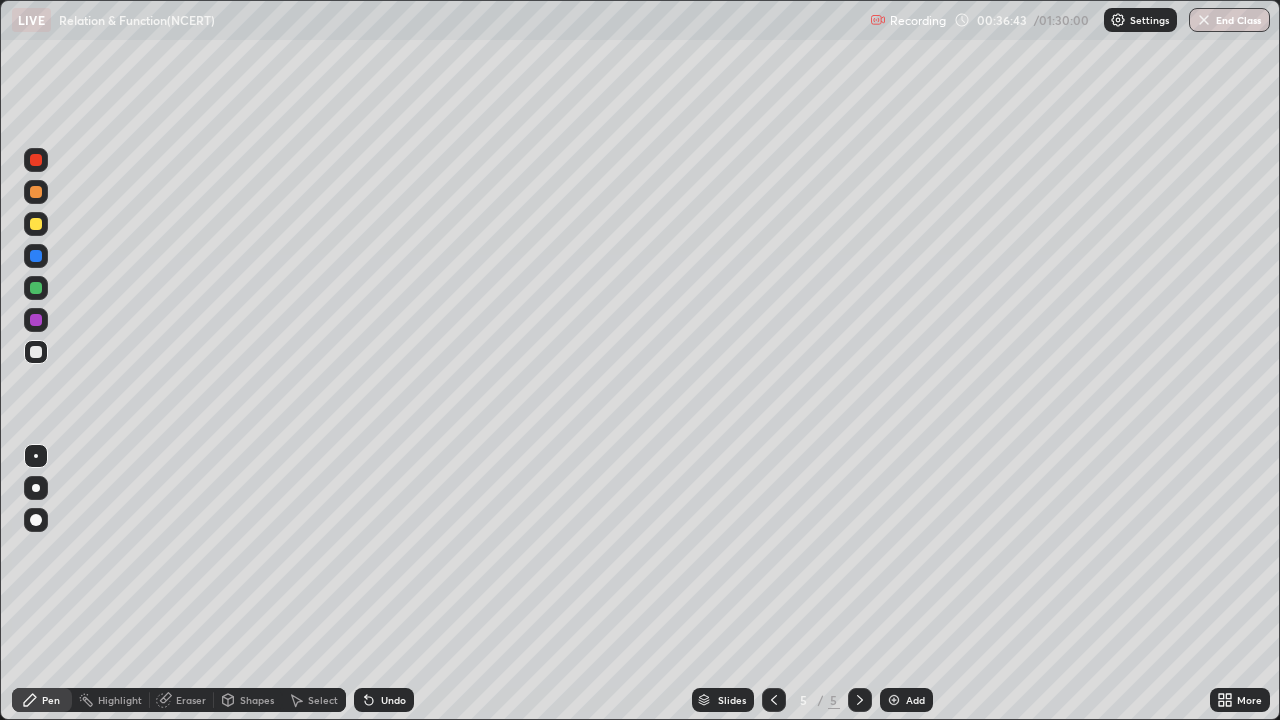 click at bounding box center [36, 192] 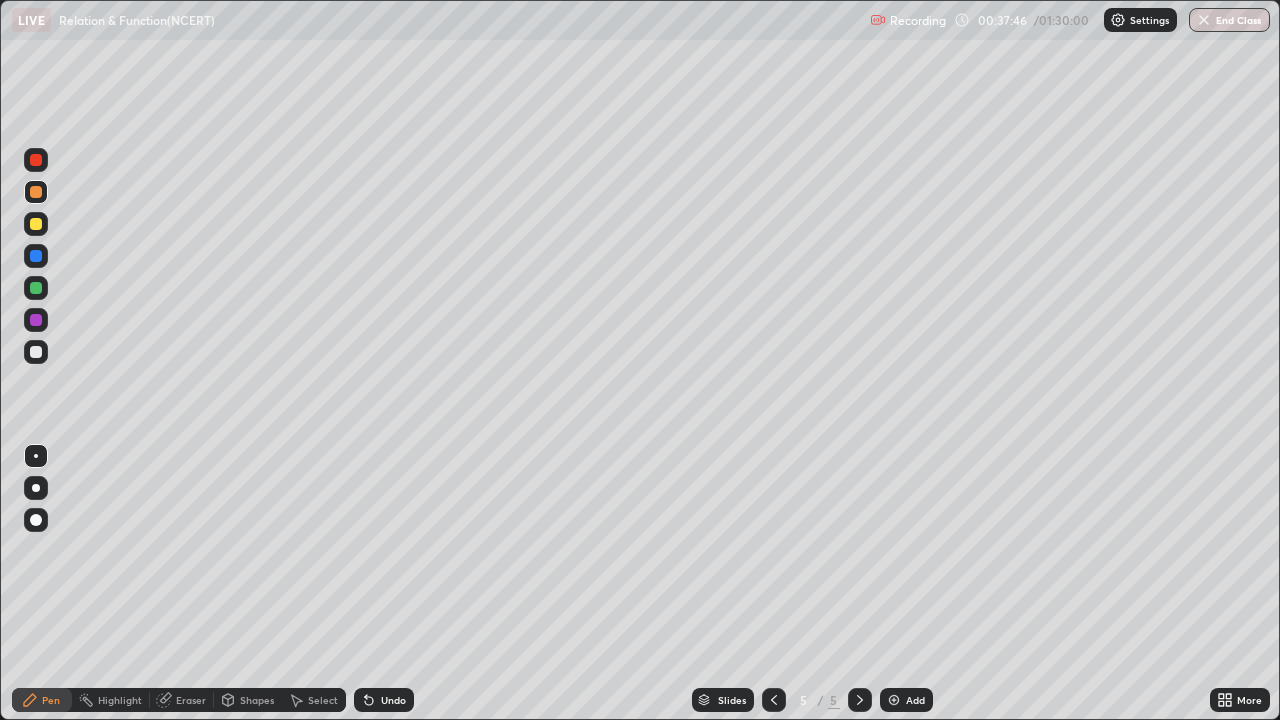 click at bounding box center (894, 700) 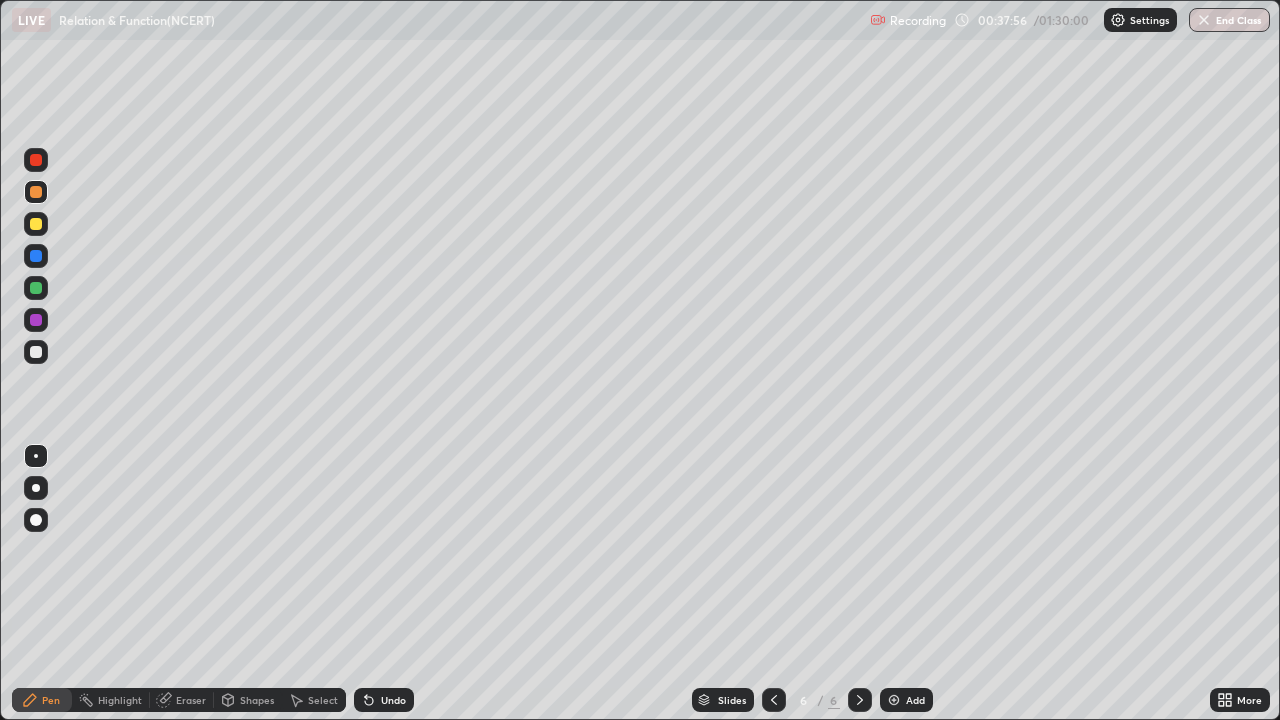 click at bounding box center (36, 352) 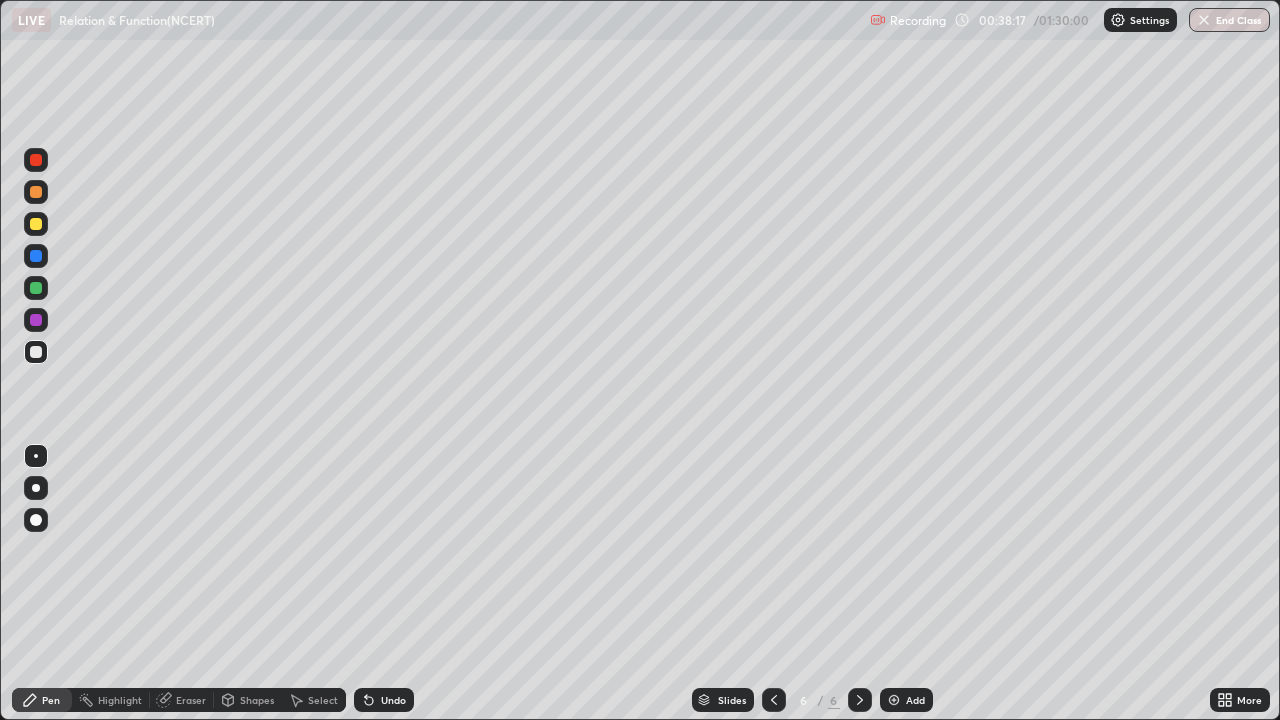 click at bounding box center [36, 288] 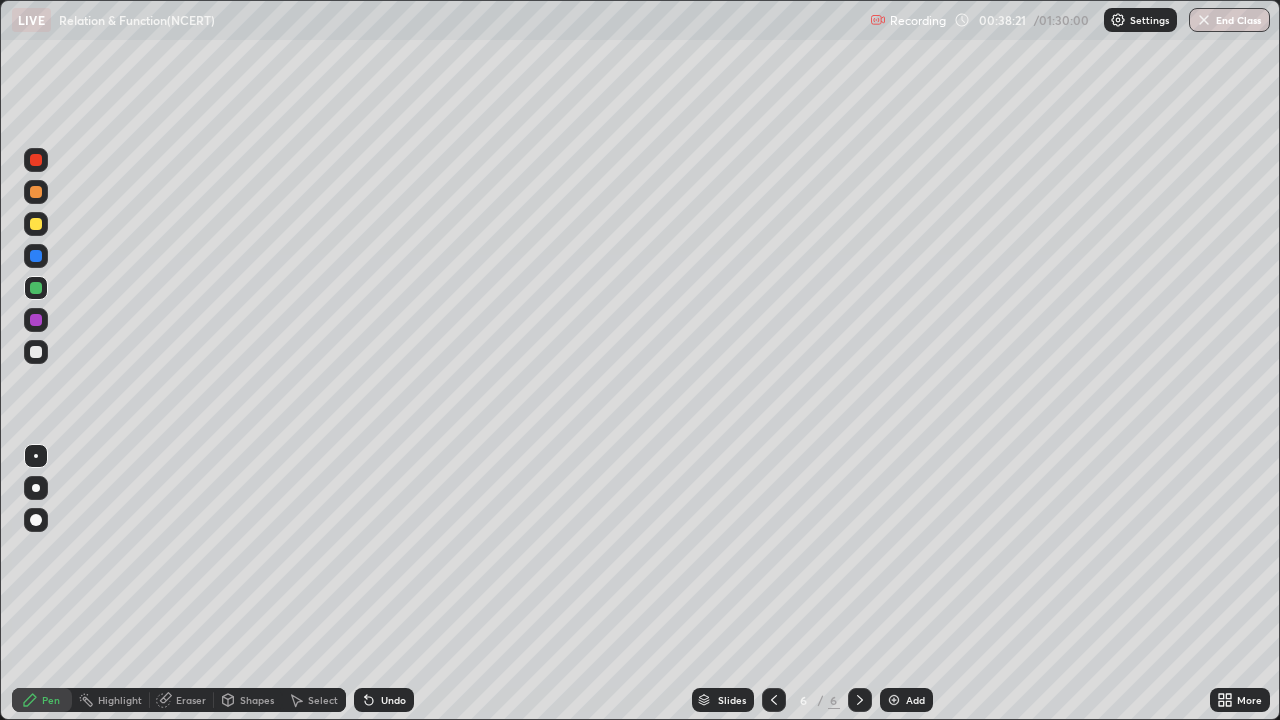 click at bounding box center (36, 352) 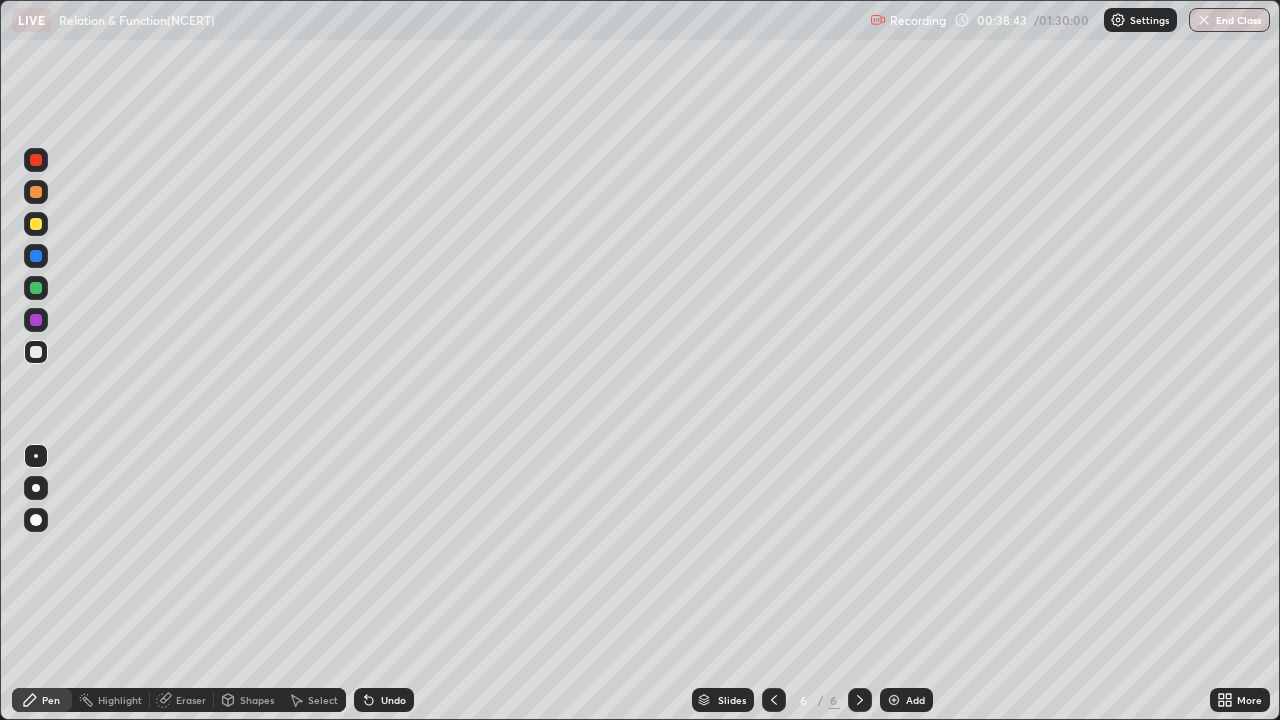 click at bounding box center (36, 224) 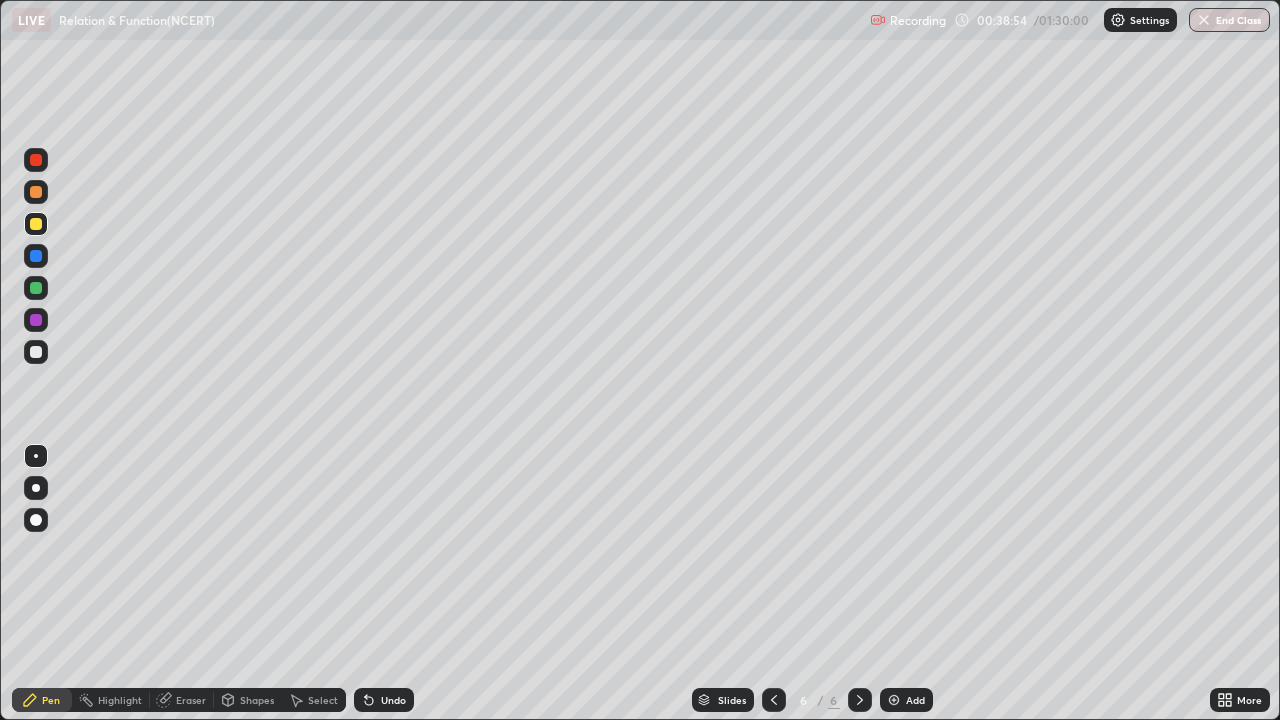 click at bounding box center (36, 352) 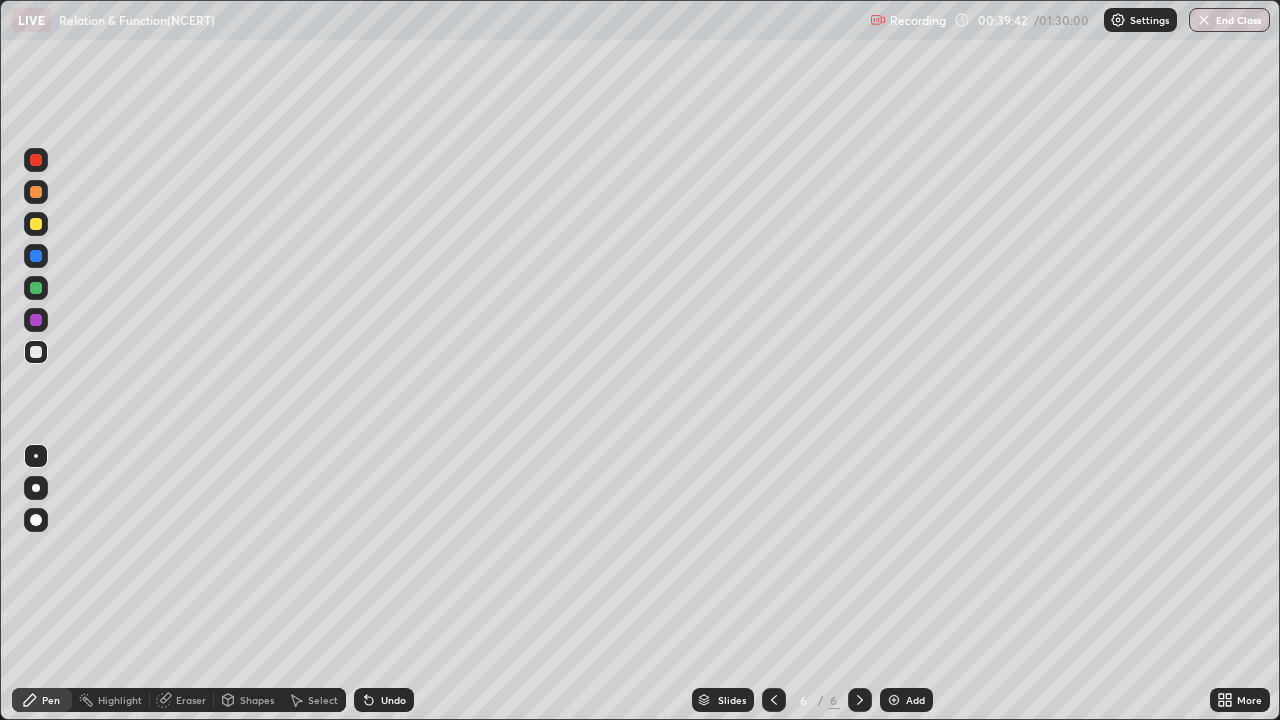 click at bounding box center (36, 224) 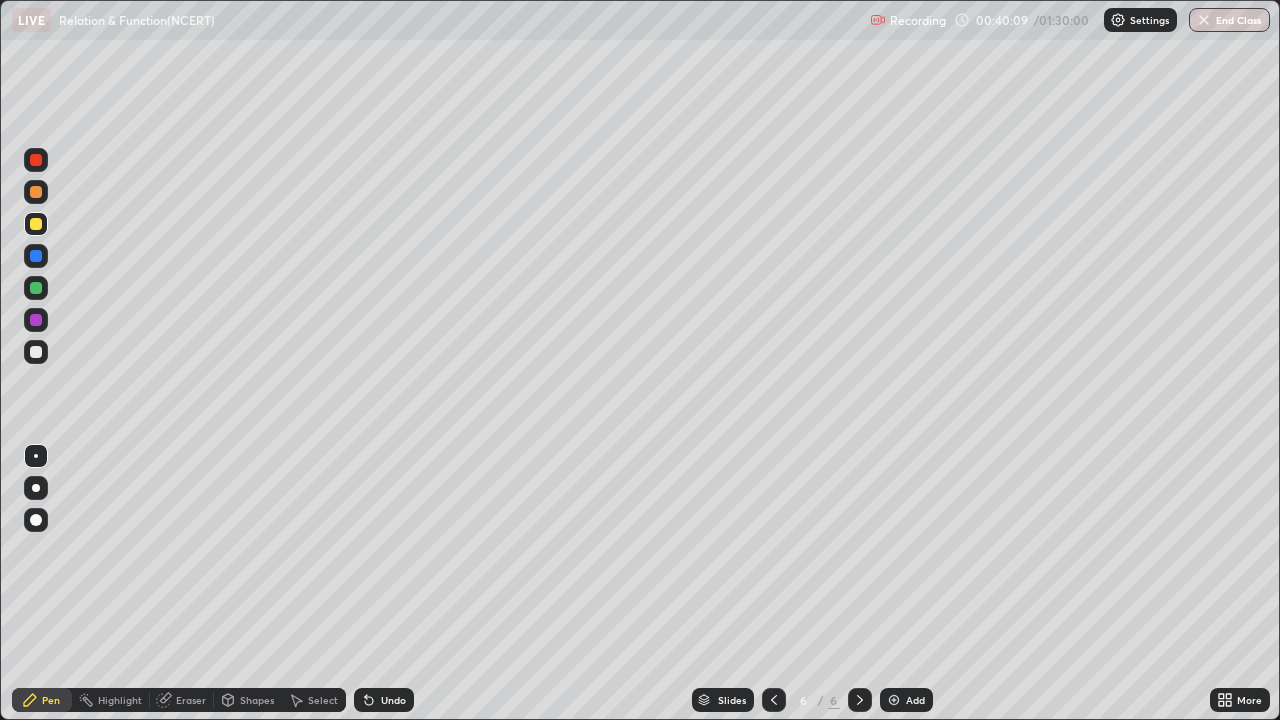 click on "Undo" at bounding box center (384, 700) 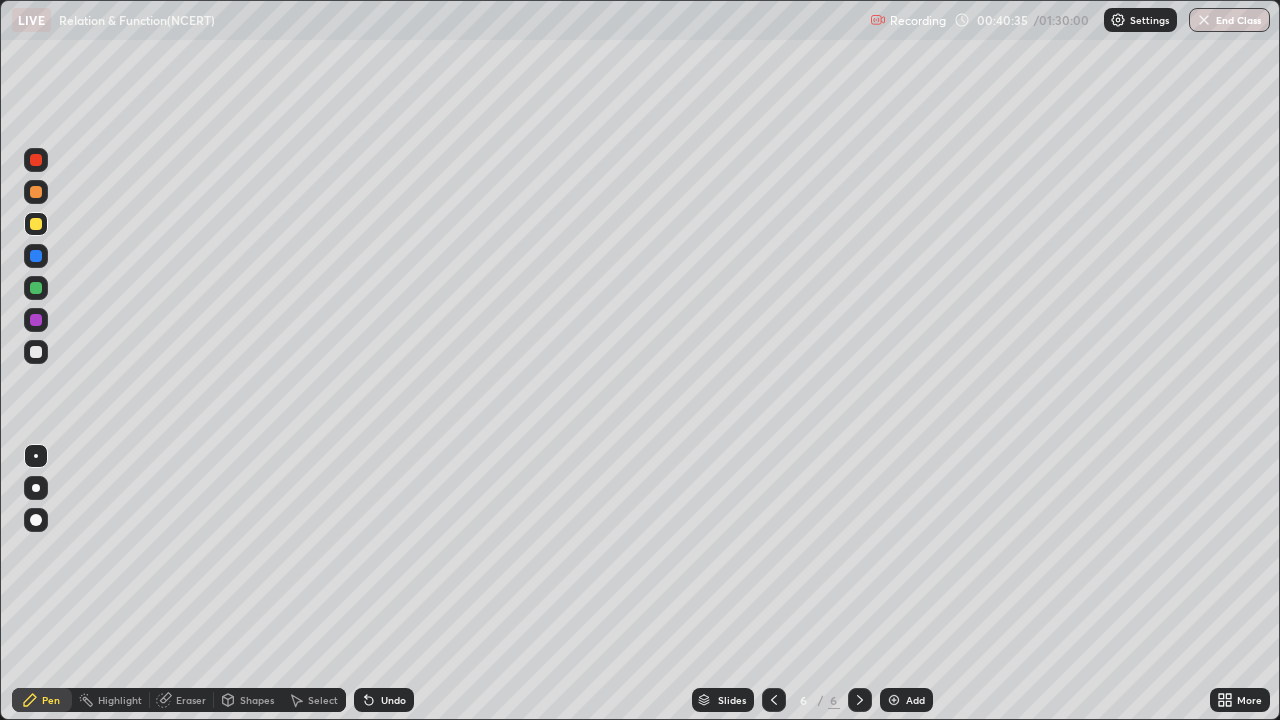 click on "Undo" at bounding box center [384, 700] 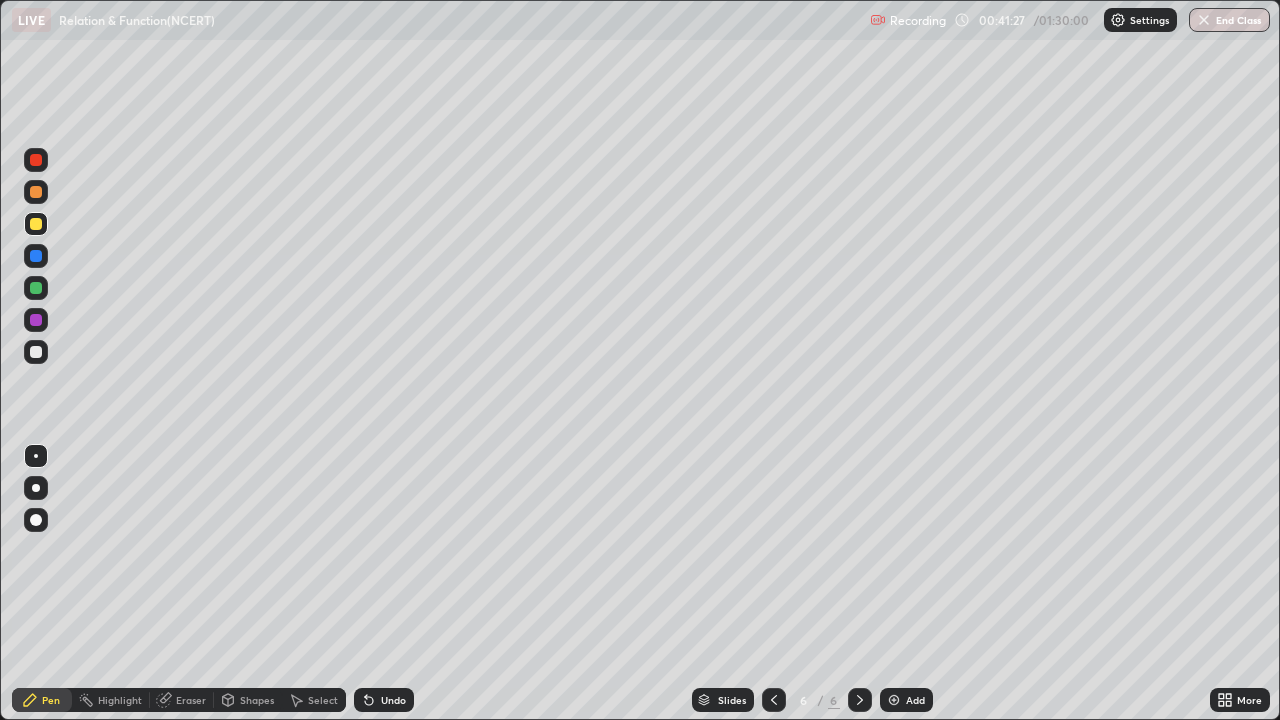 click at bounding box center (36, 352) 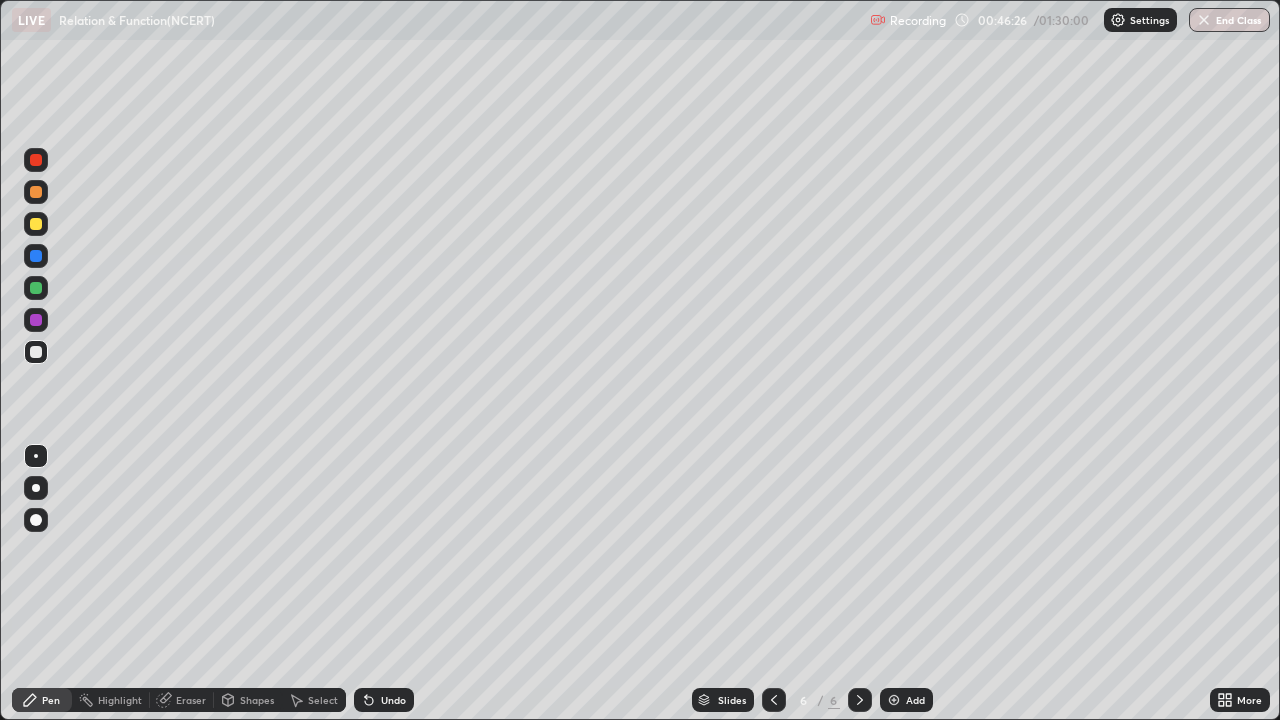 click at bounding box center [36, 192] 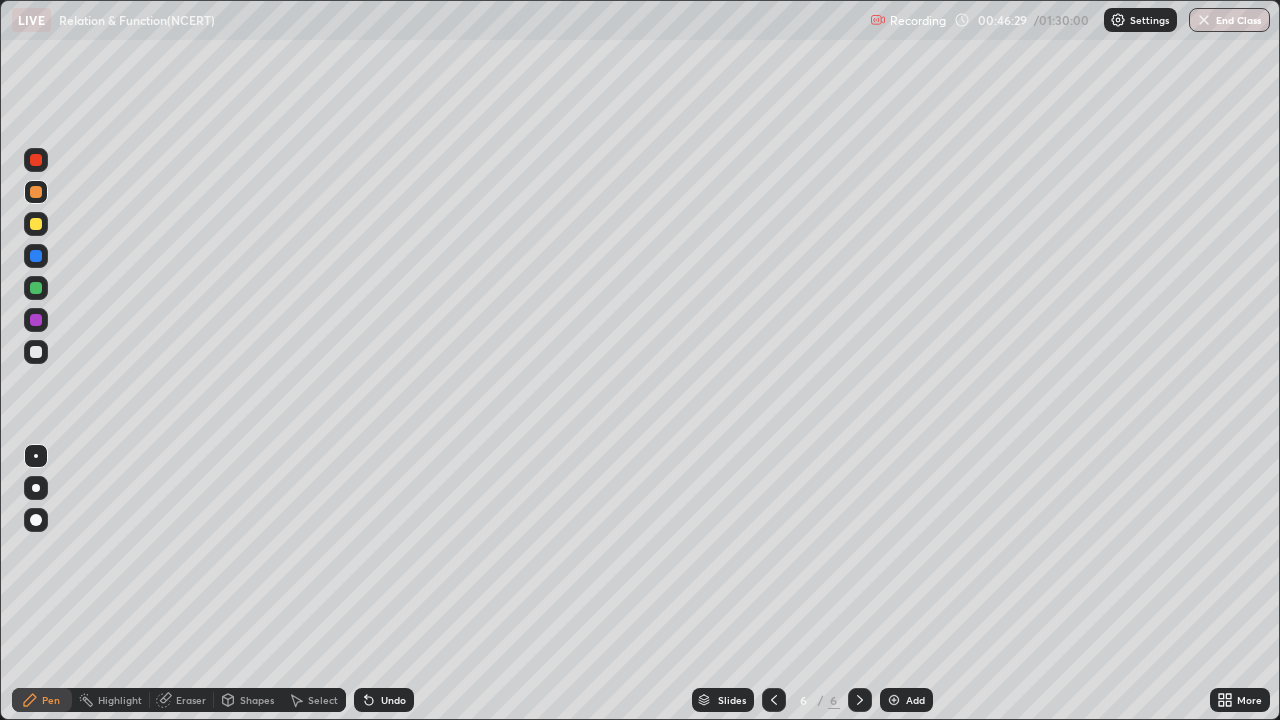 click on "Add" at bounding box center (906, 700) 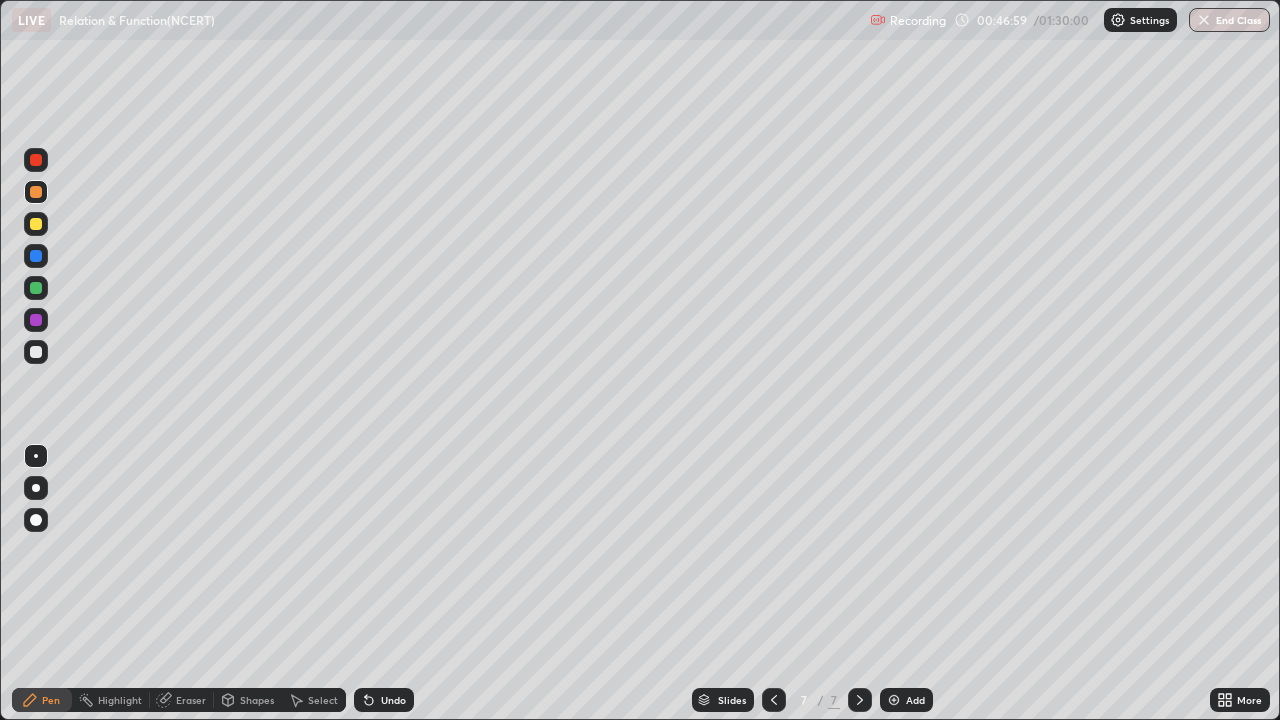 click at bounding box center (36, 352) 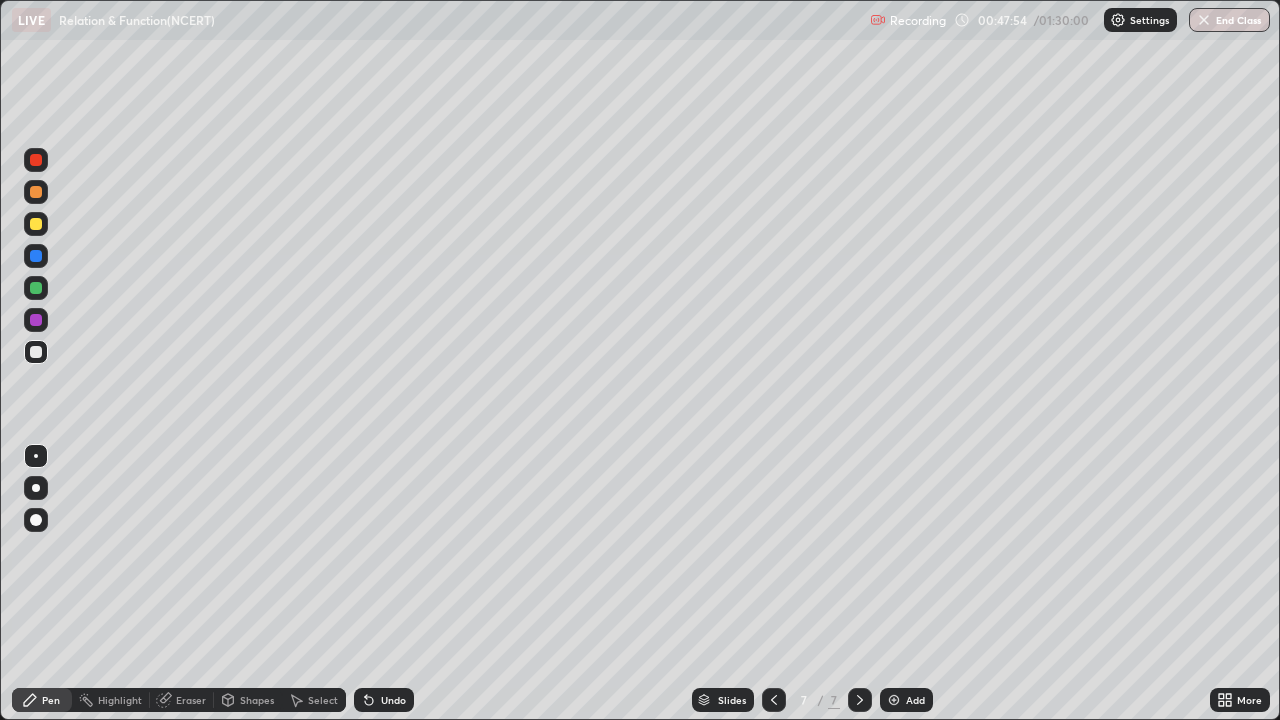 click at bounding box center (36, 224) 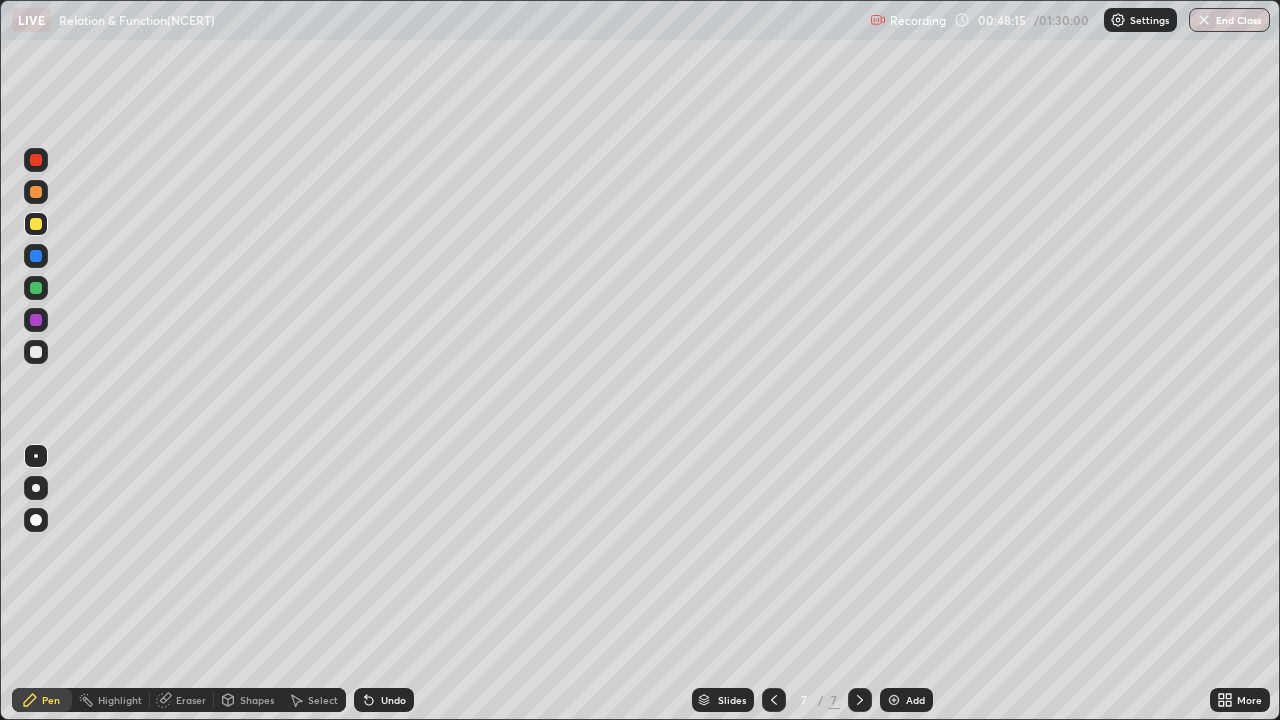click at bounding box center [36, 288] 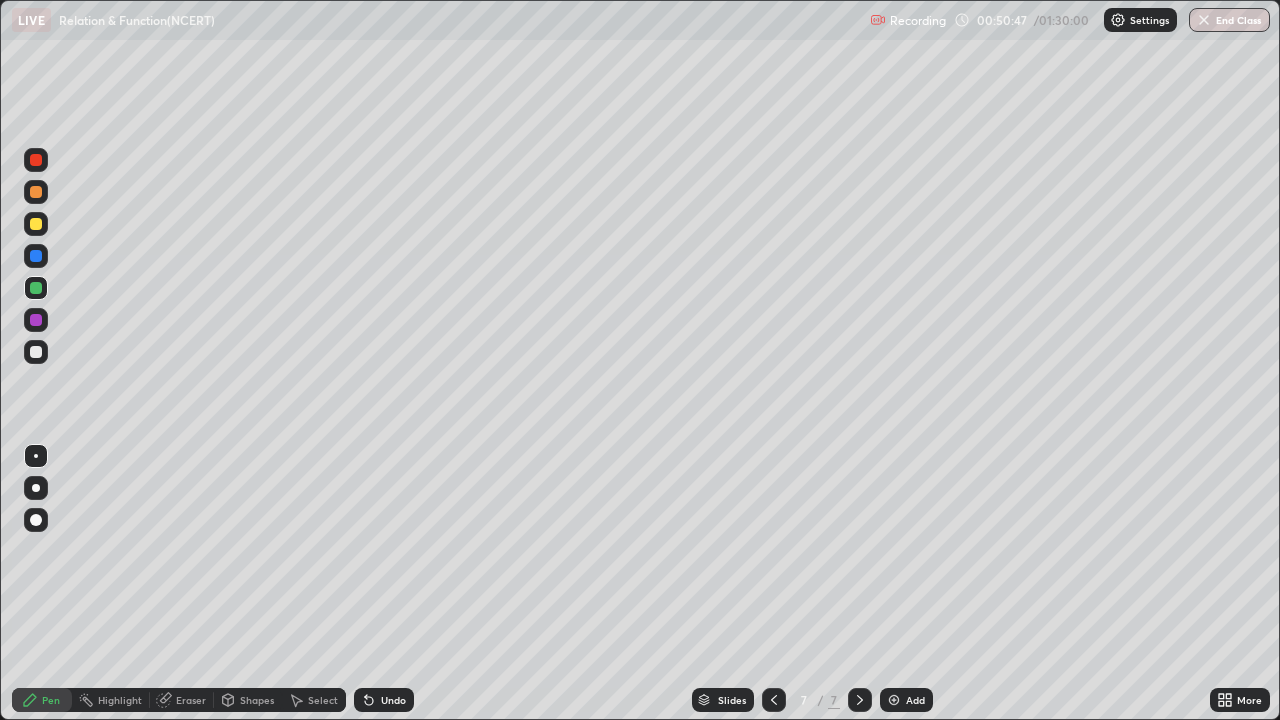 click at bounding box center (36, 352) 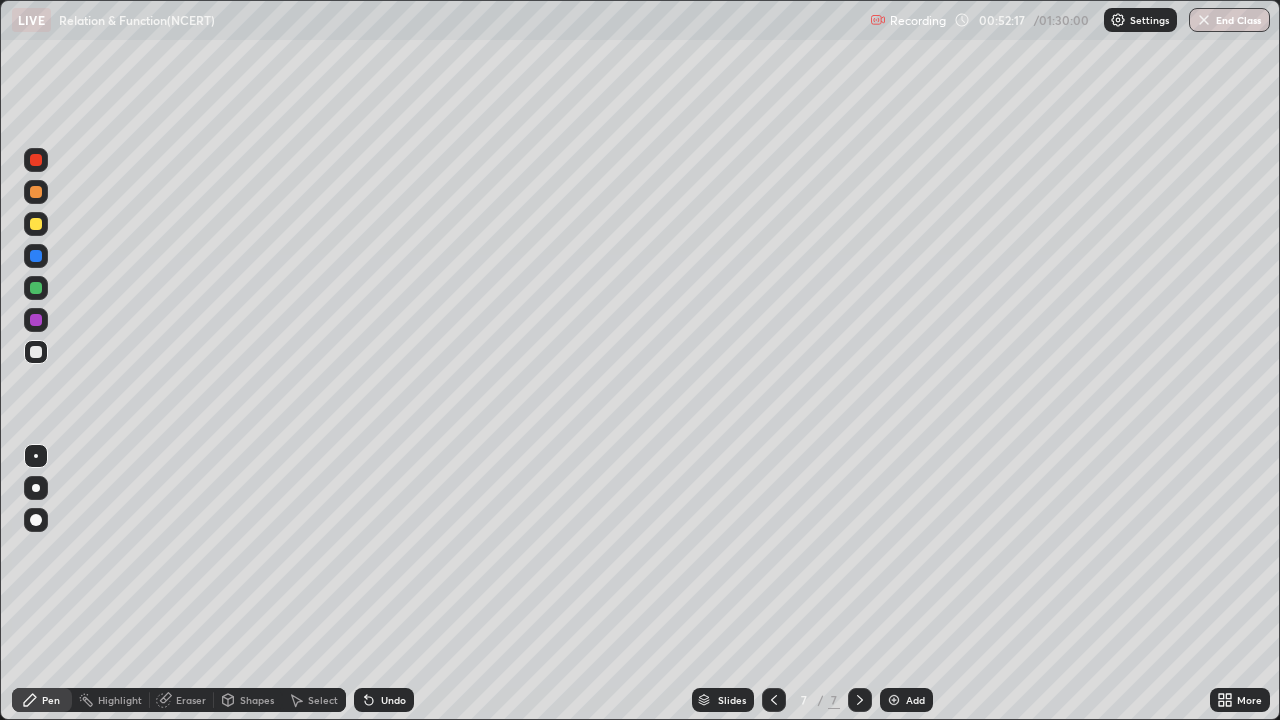 click at bounding box center [894, 700] 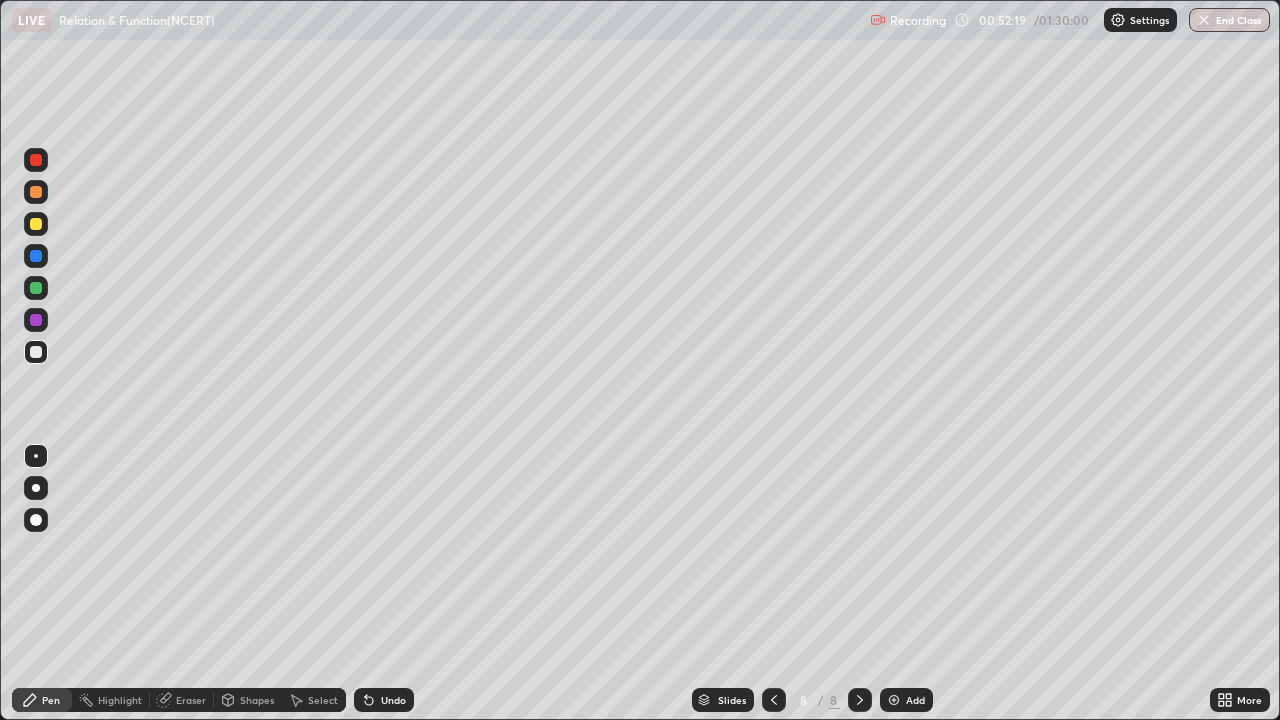 click at bounding box center (36, 192) 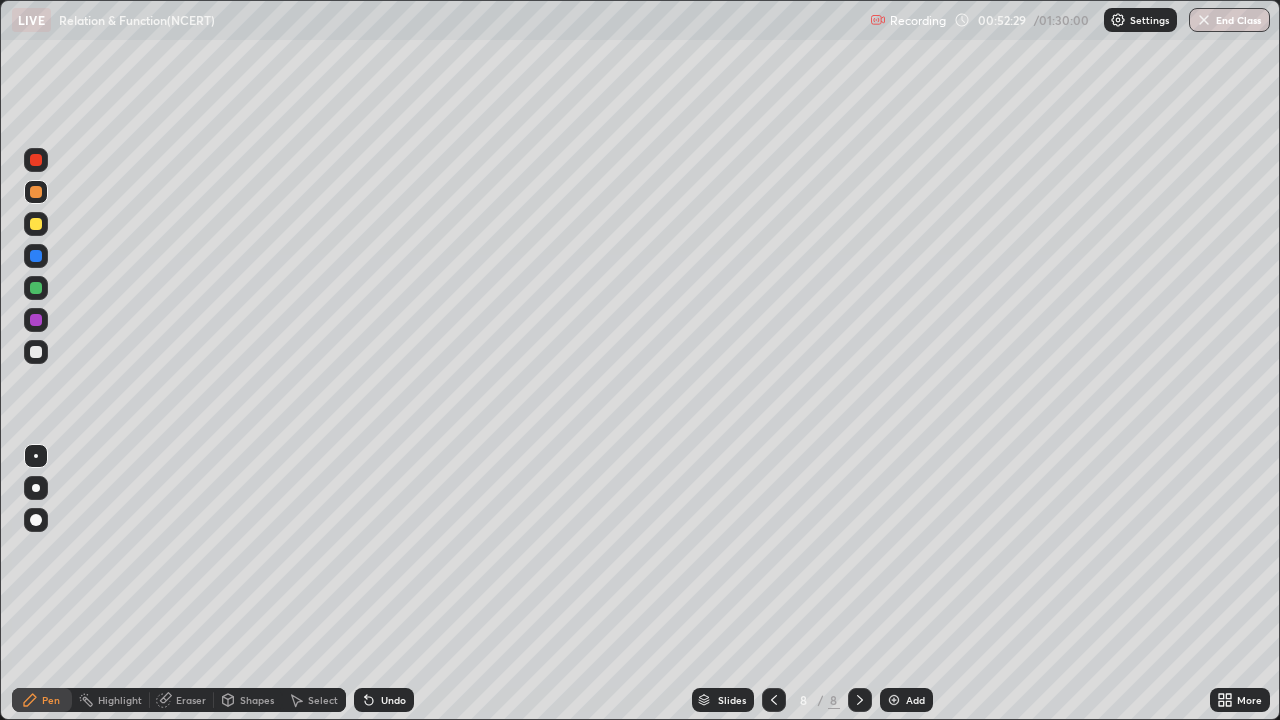 click on "Undo" at bounding box center [384, 700] 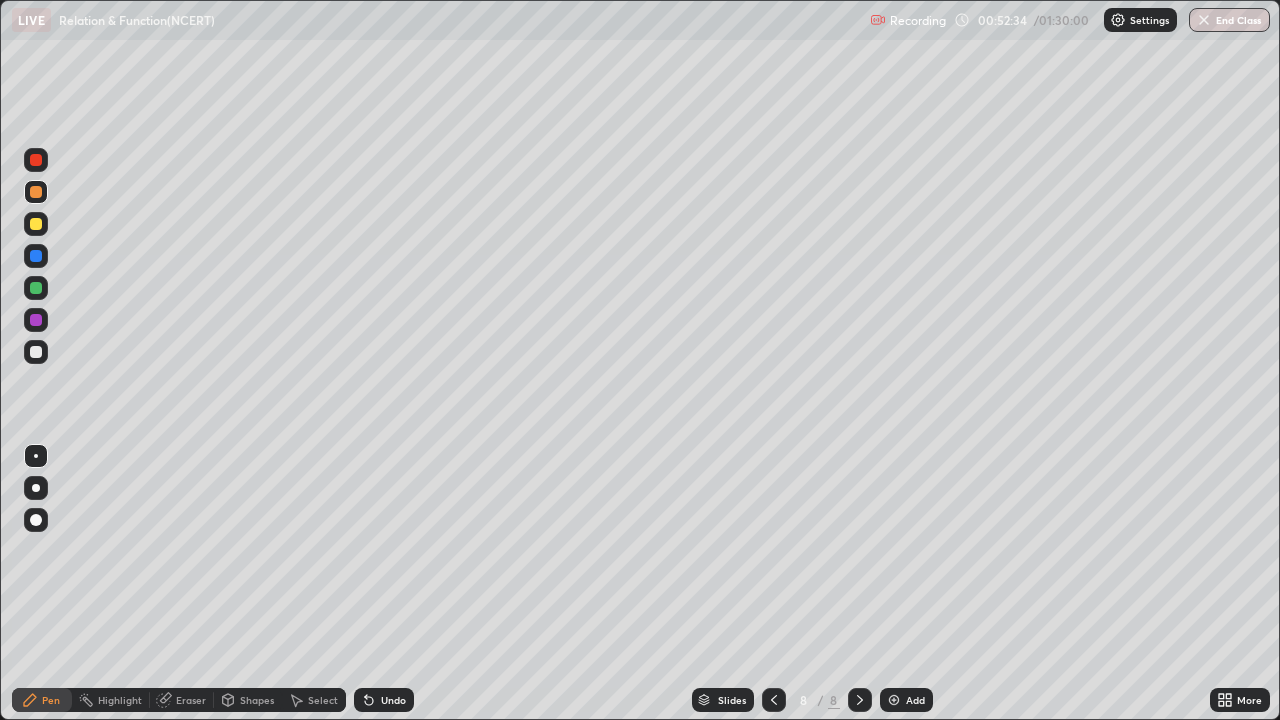 click at bounding box center [36, 288] 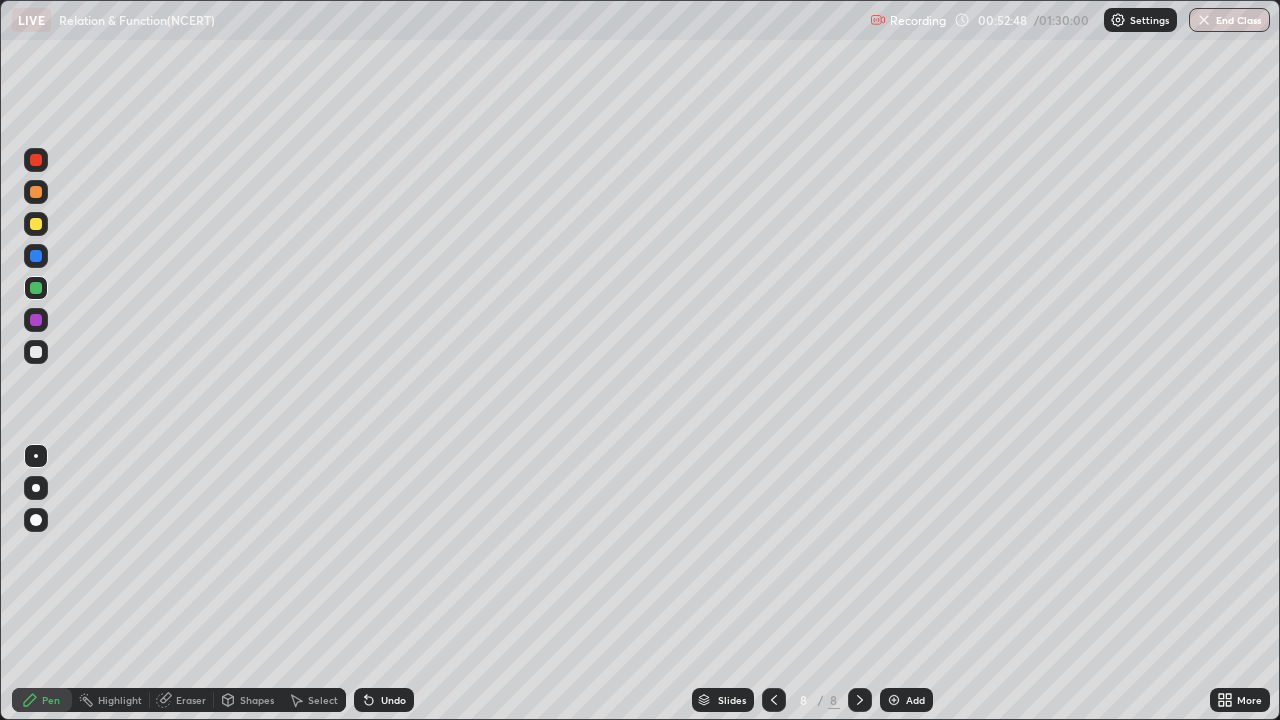 click on "Undo" at bounding box center (384, 700) 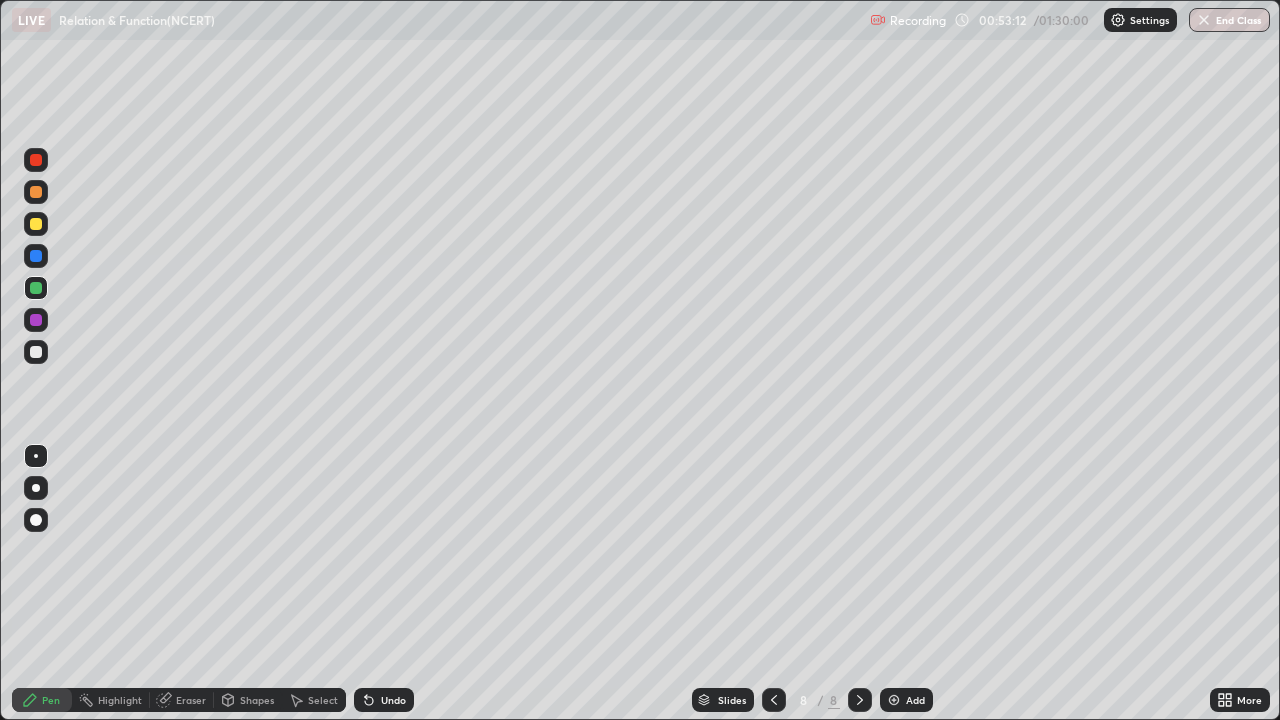 click on "Undo" at bounding box center [384, 700] 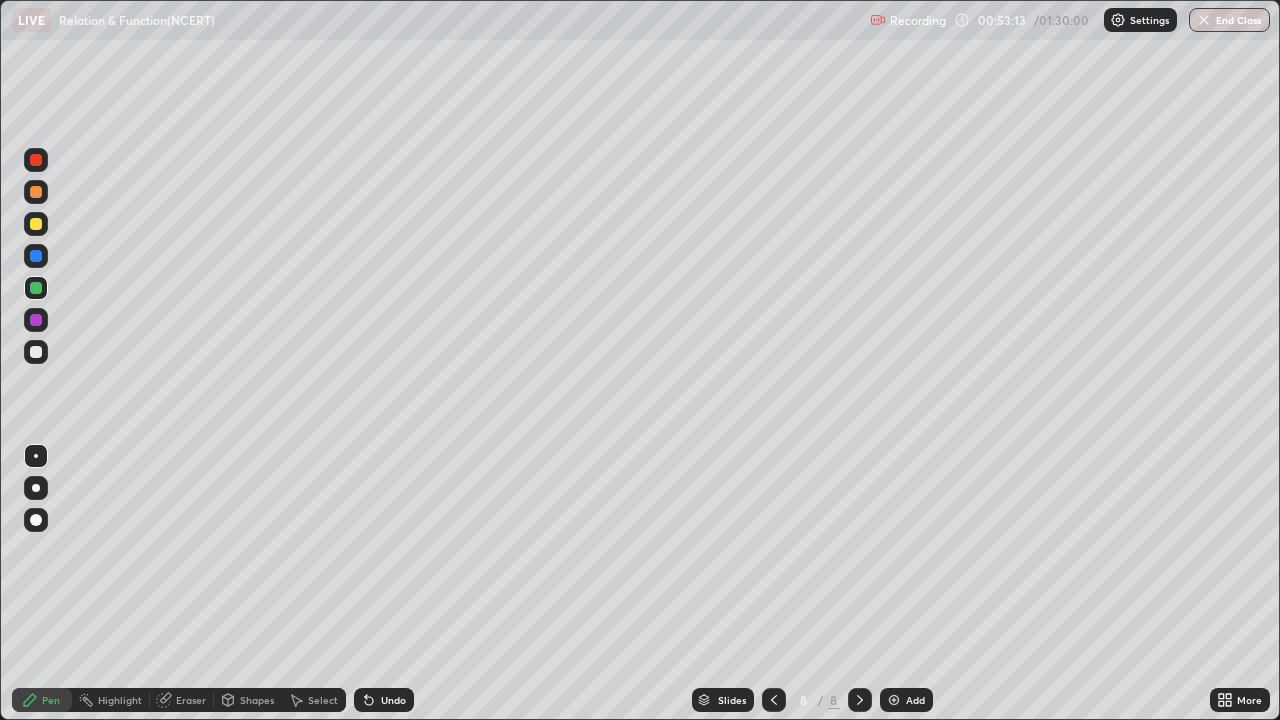 click on "Undo" at bounding box center [393, 700] 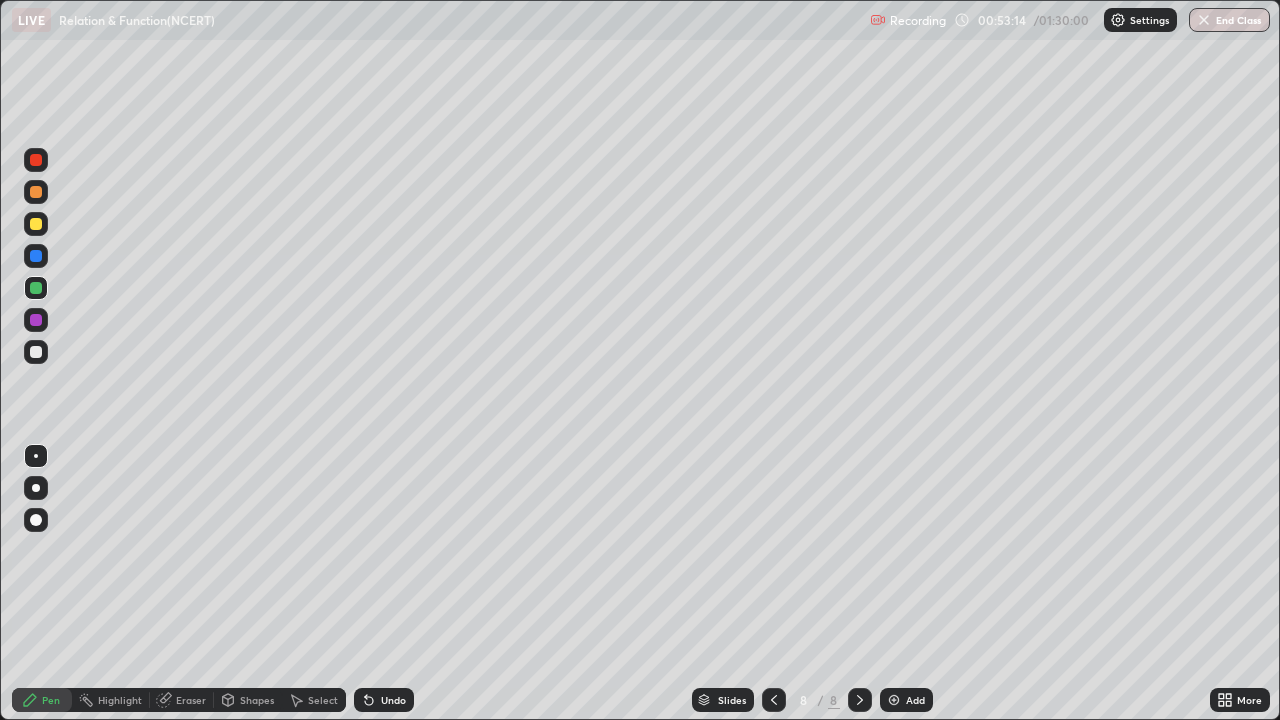 click on "Undo" at bounding box center (393, 700) 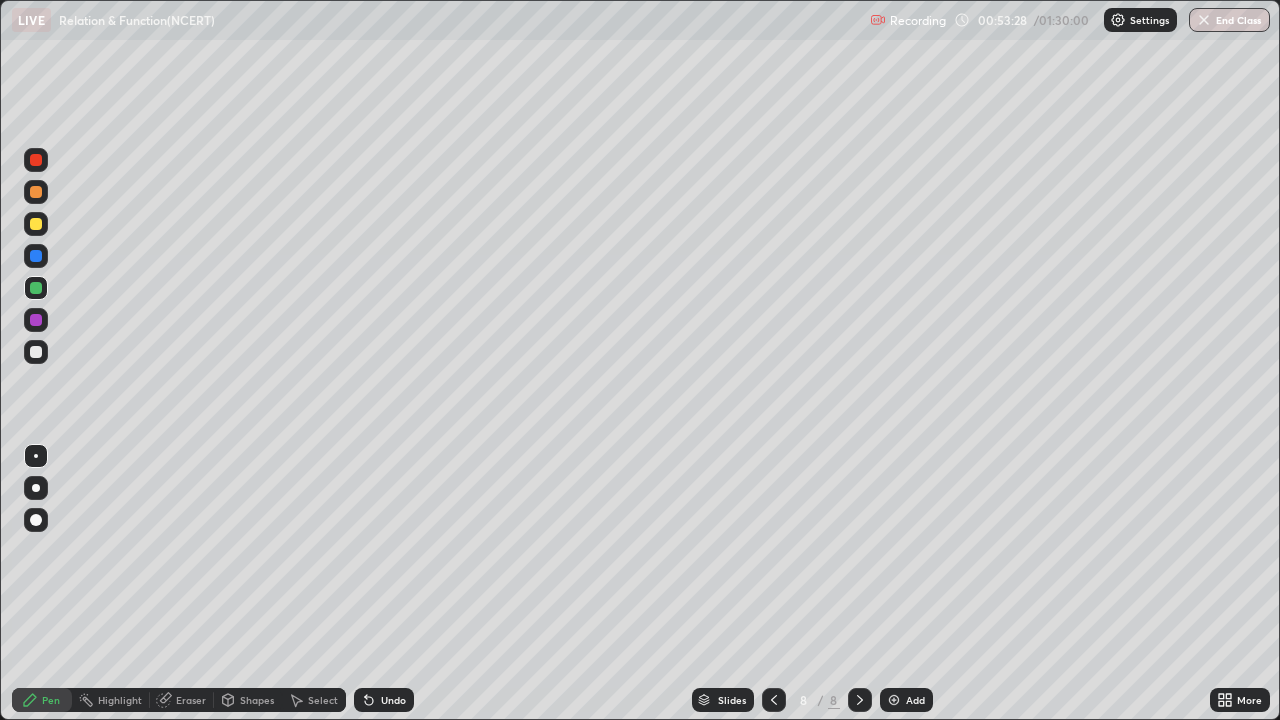 click at bounding box center [36, 224] 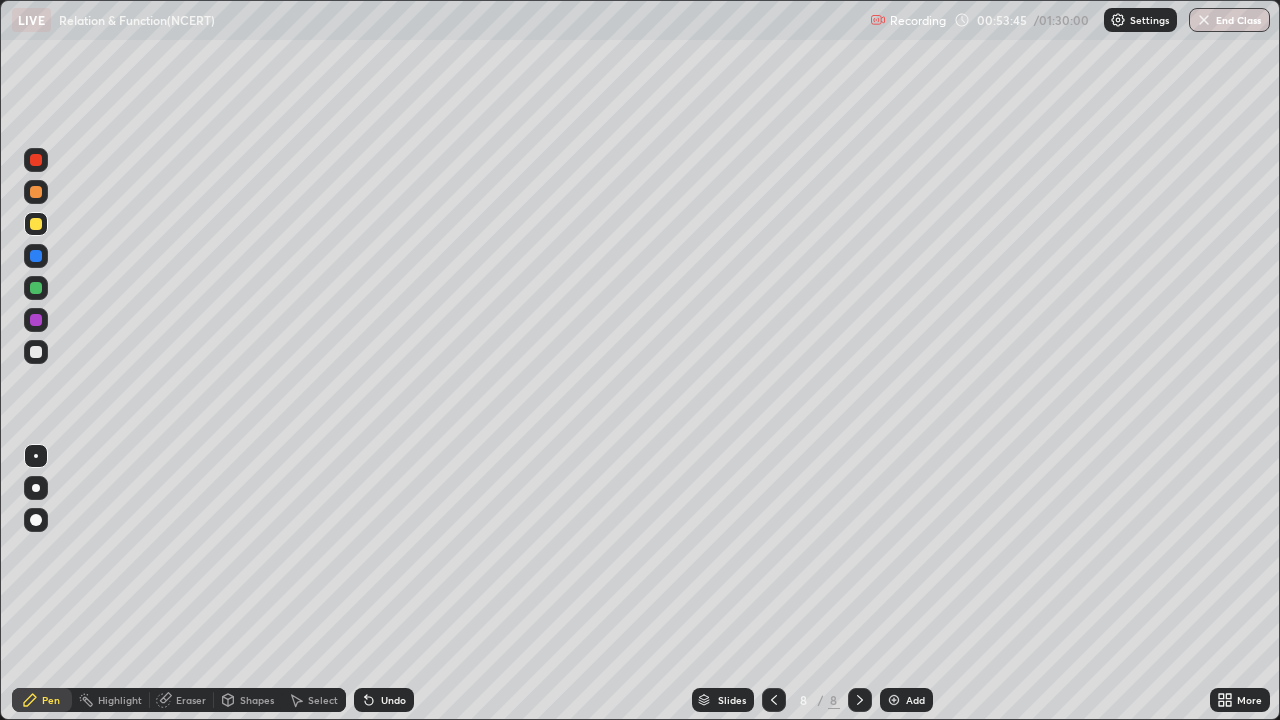 click at bounding box center (36, 352) 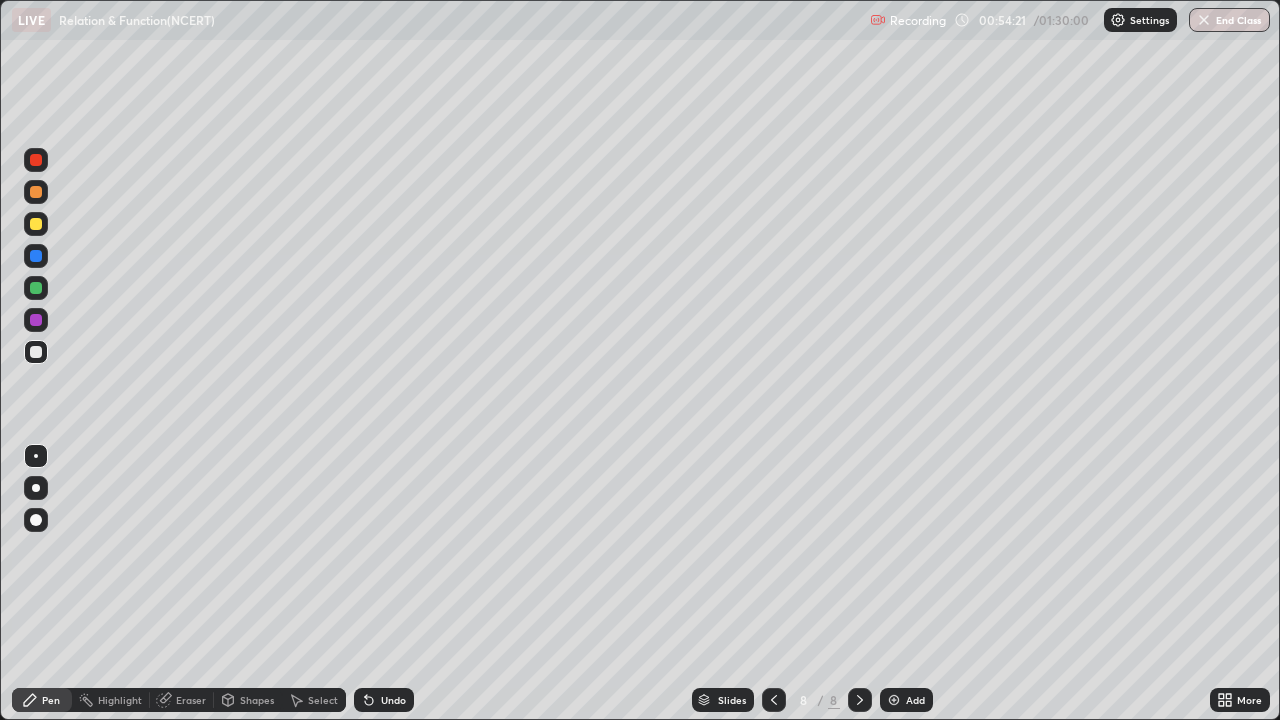 click at bounding box center (36, 224) 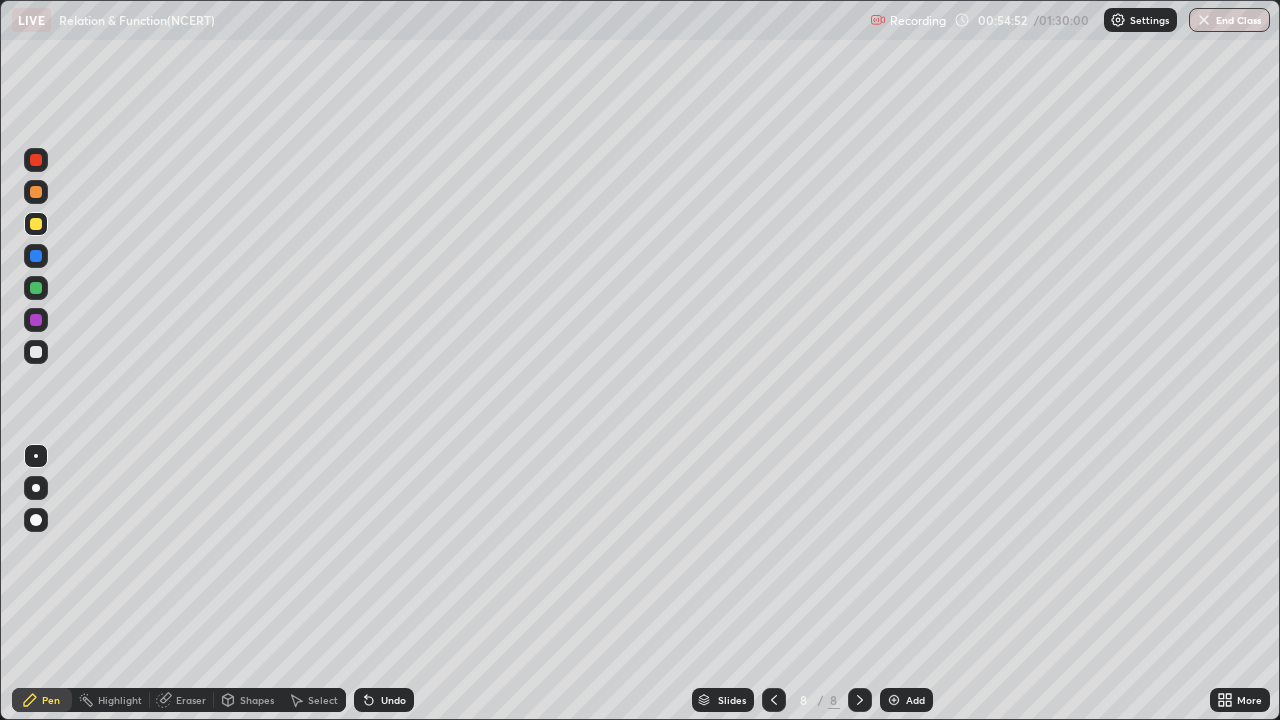 click at bounding box center (36, 288) 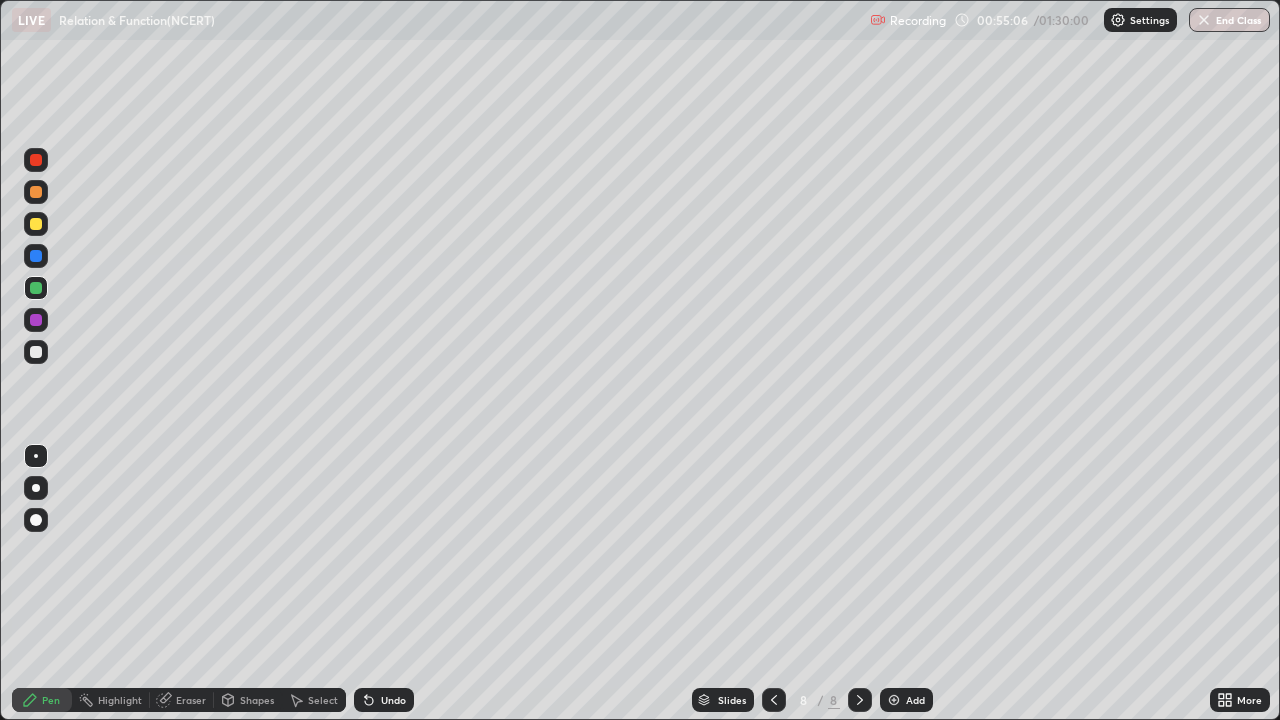 click on "Undo" at bounding box center [393, 700] 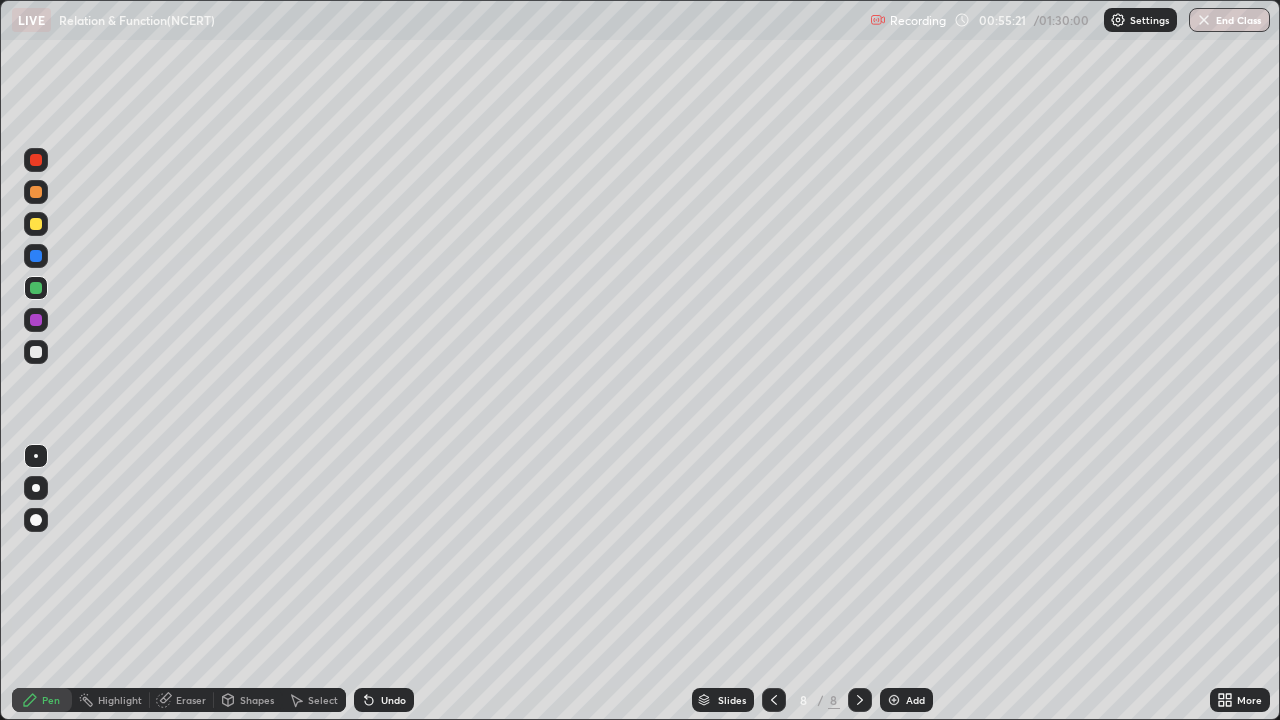 click on "Undo" at bounding box center [393, 700] 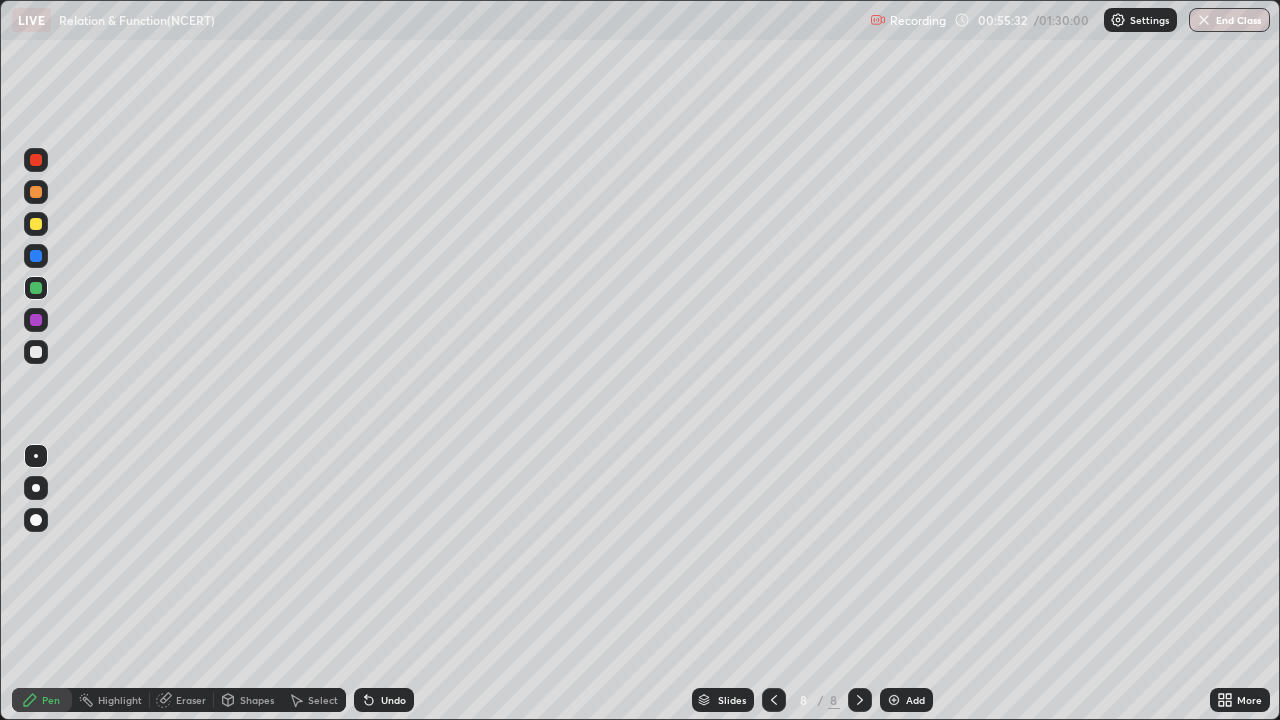 click at bounding box center (36, 256) 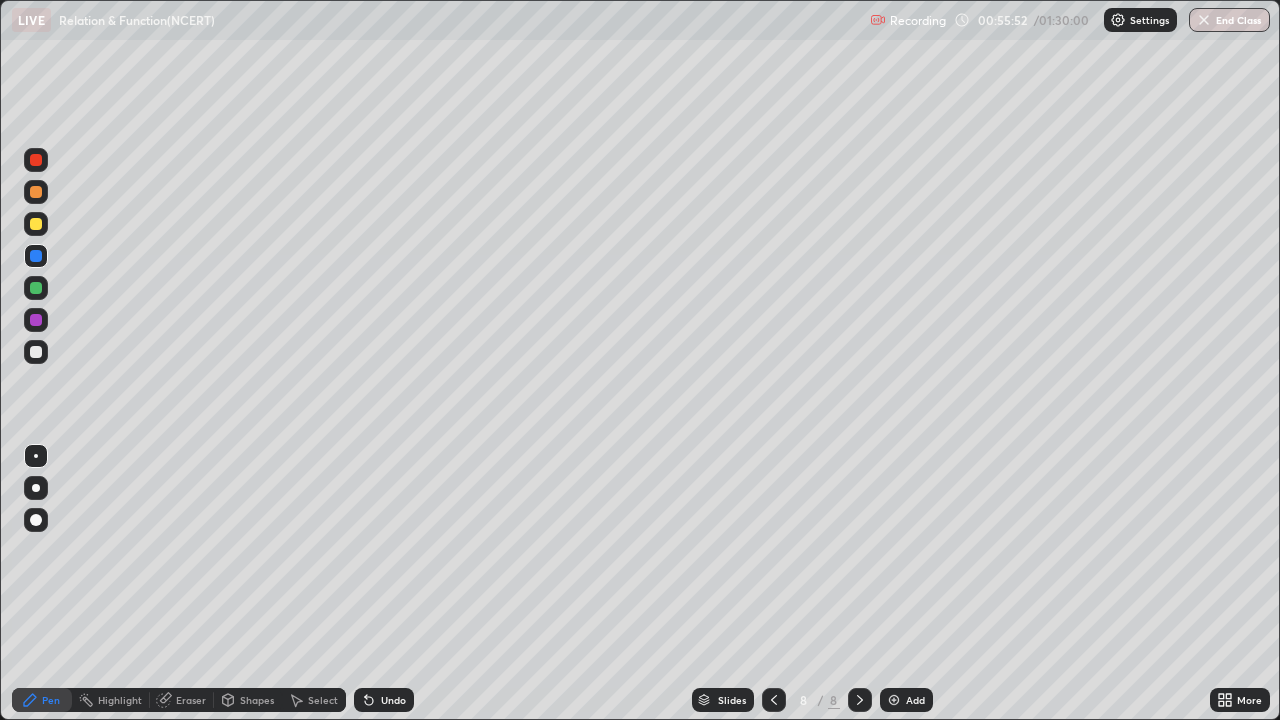 click on "Undo" at bounding box center (393, 700) 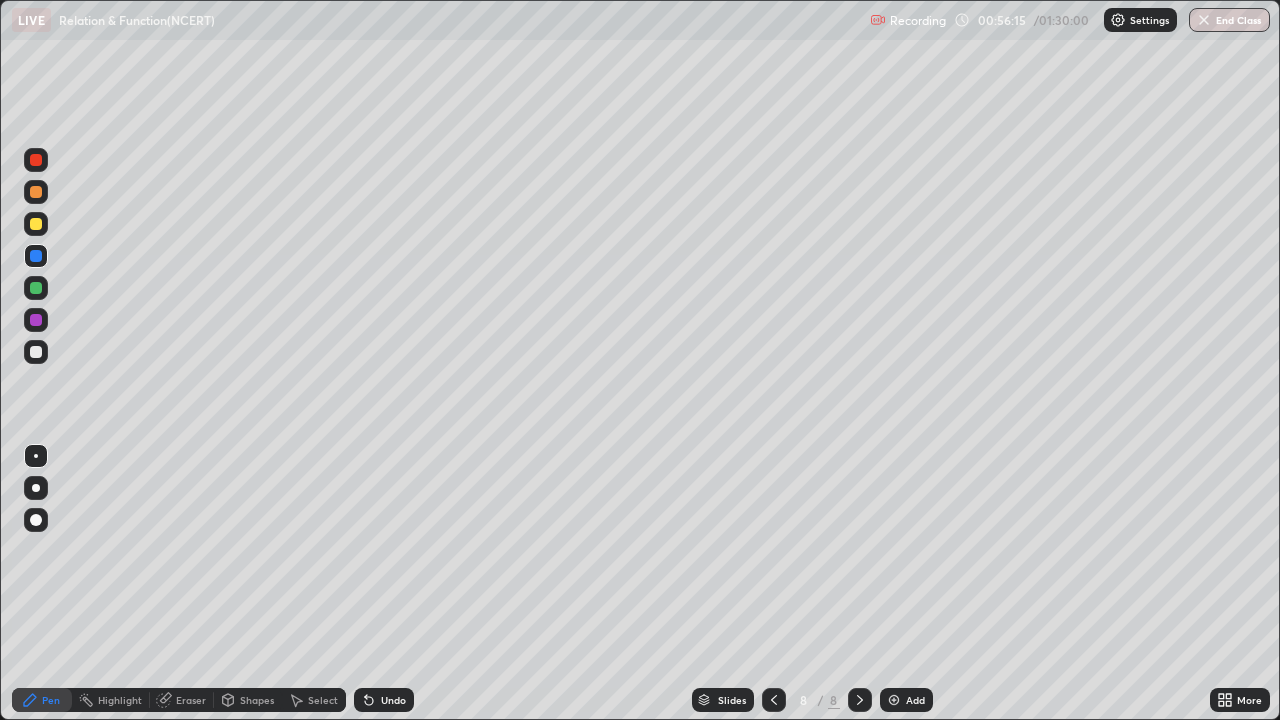 click on "Undo" at bounding box center (384, 700) 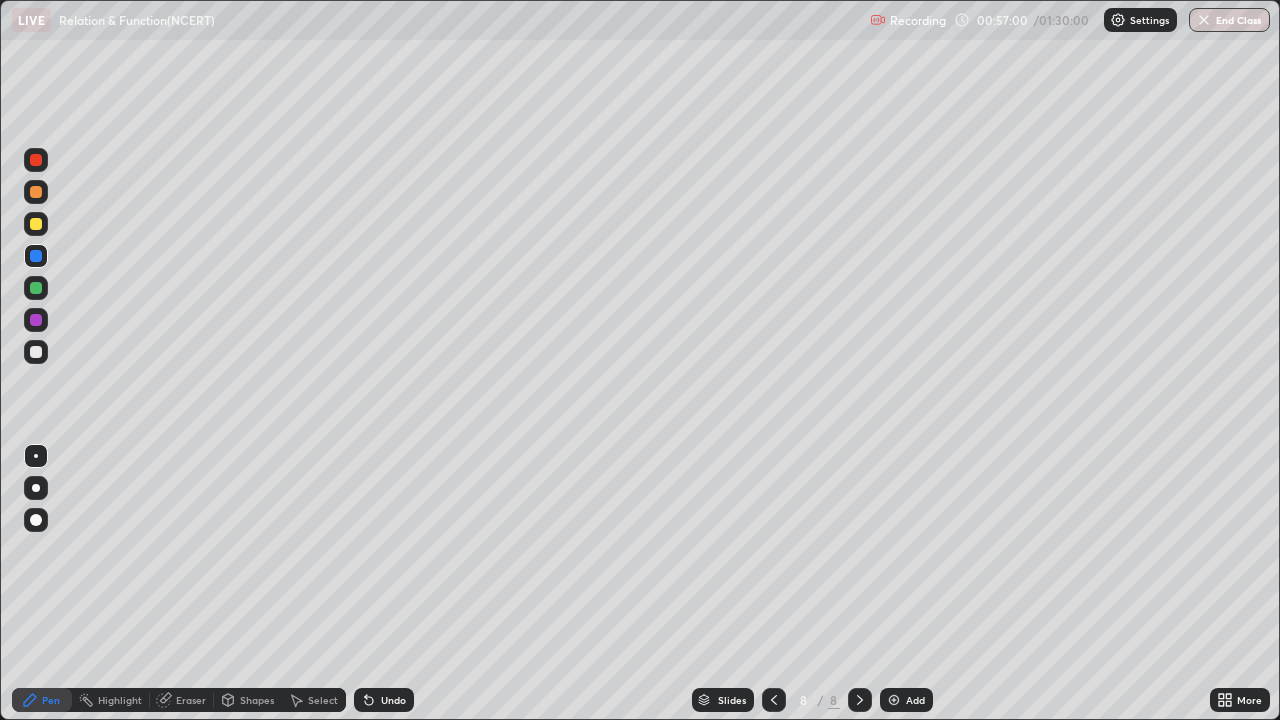 click at bounding box center [36, 320] 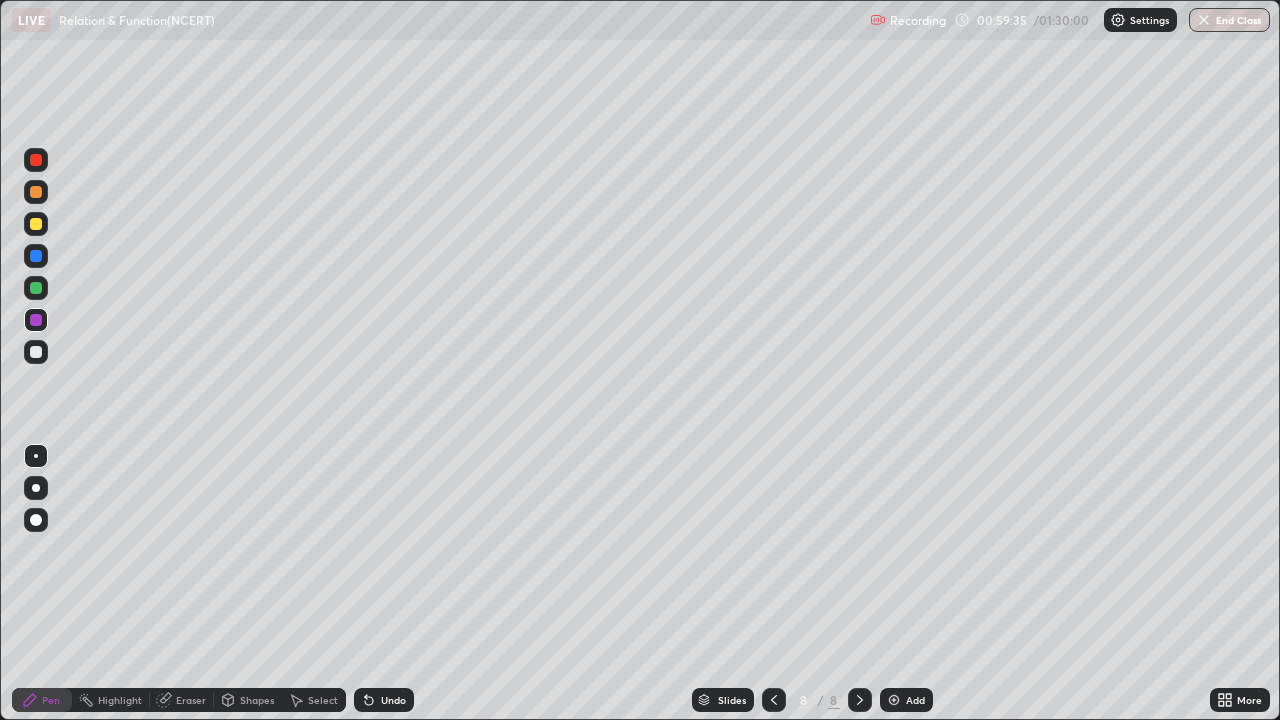 click on "Add" at bounding box center (915, 700) 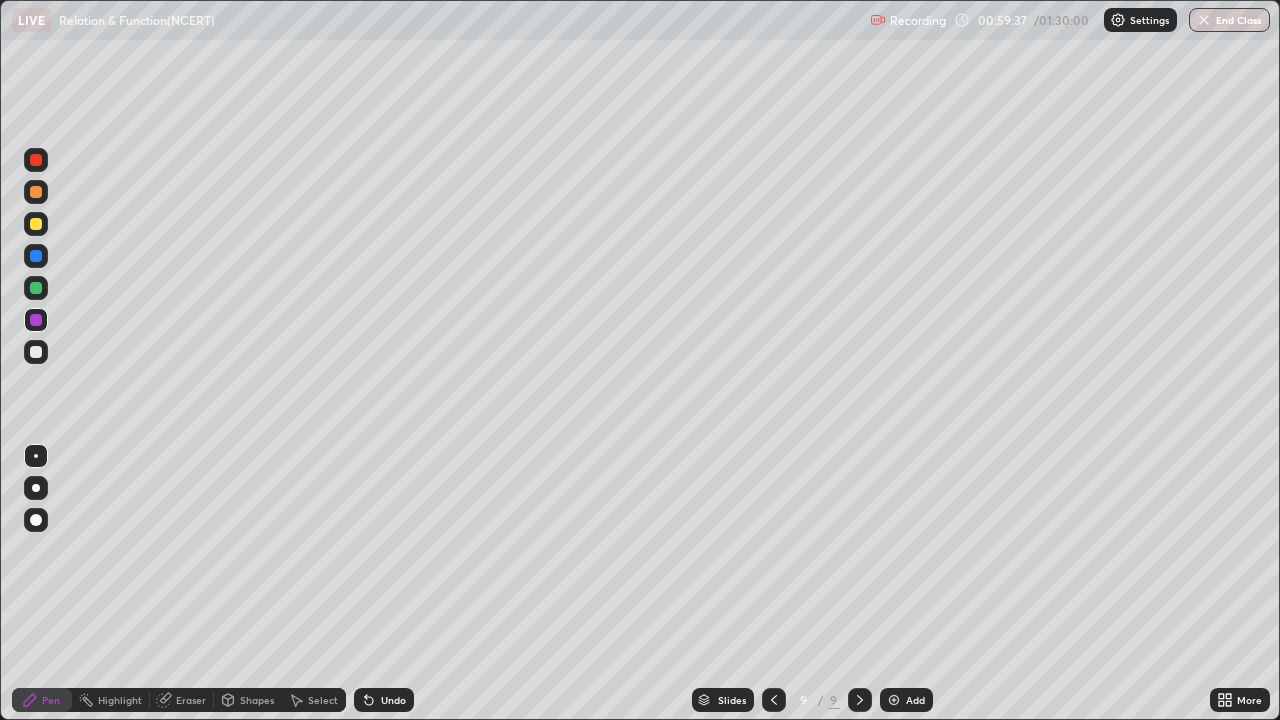 click at bounding box center (36, 192) 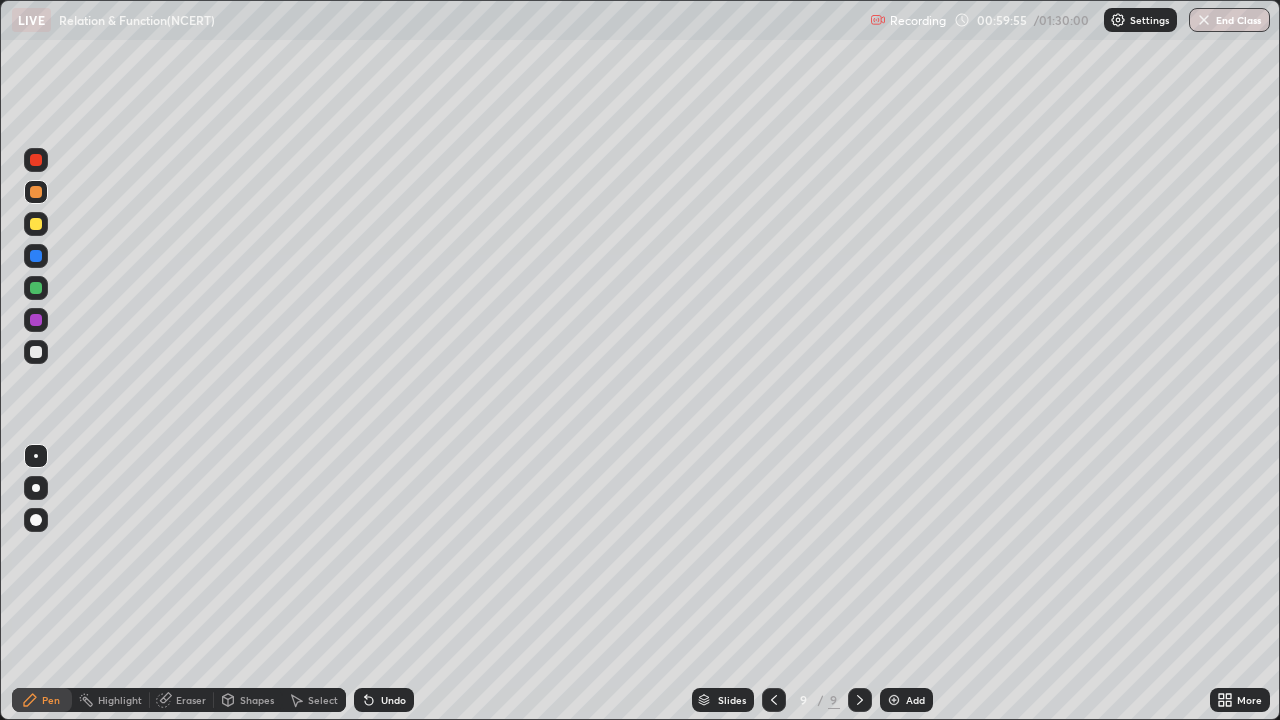 click at bounding box center [36, 352] 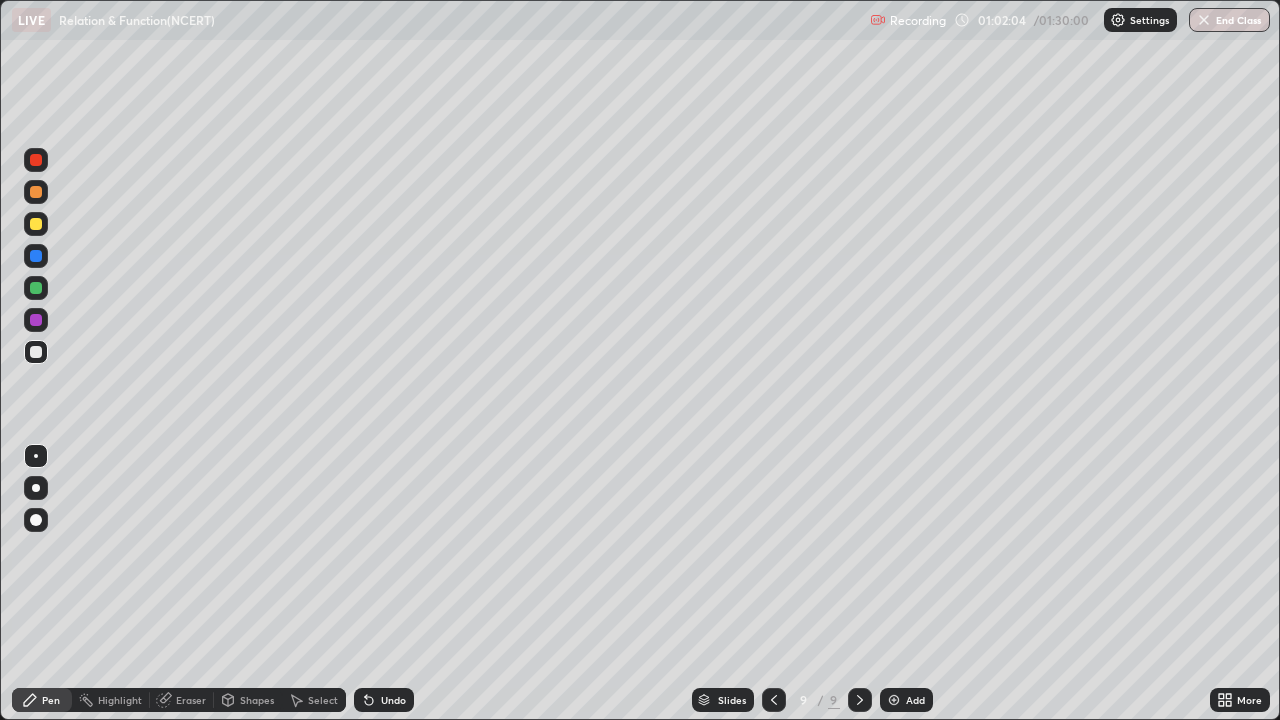 click at bounding box center [36, 224] 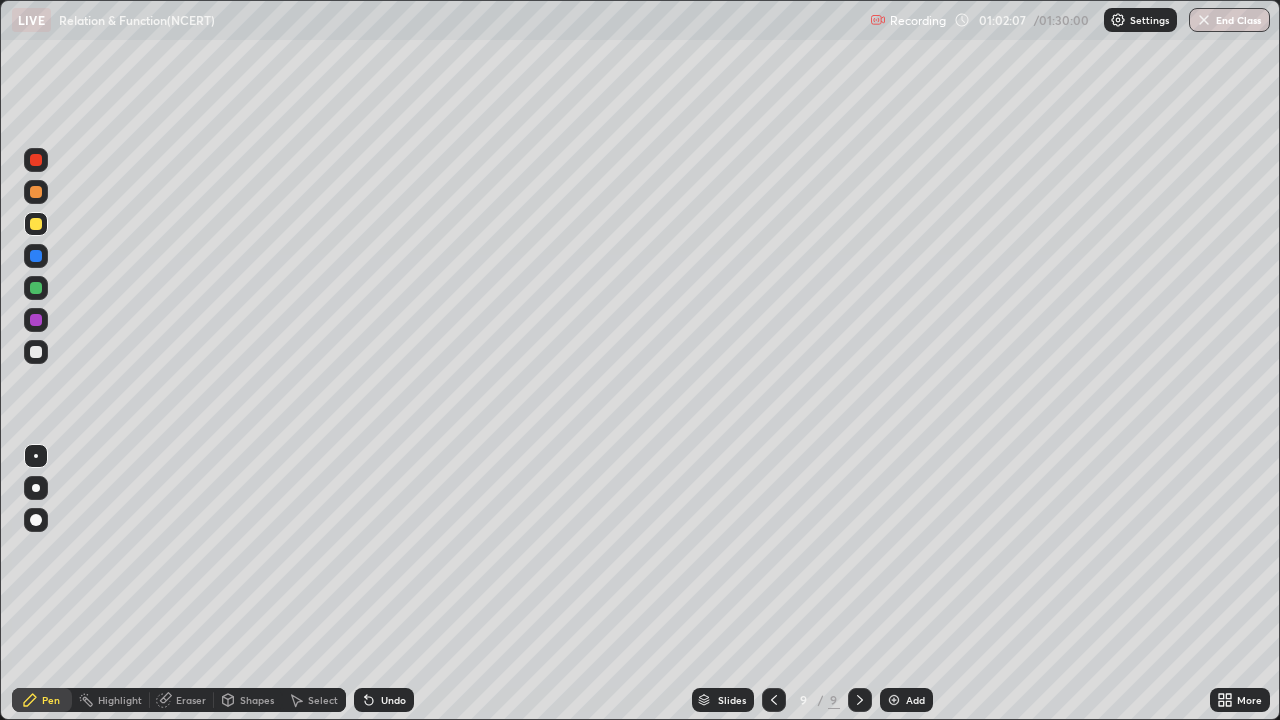 click at bounding box center (36, 288) 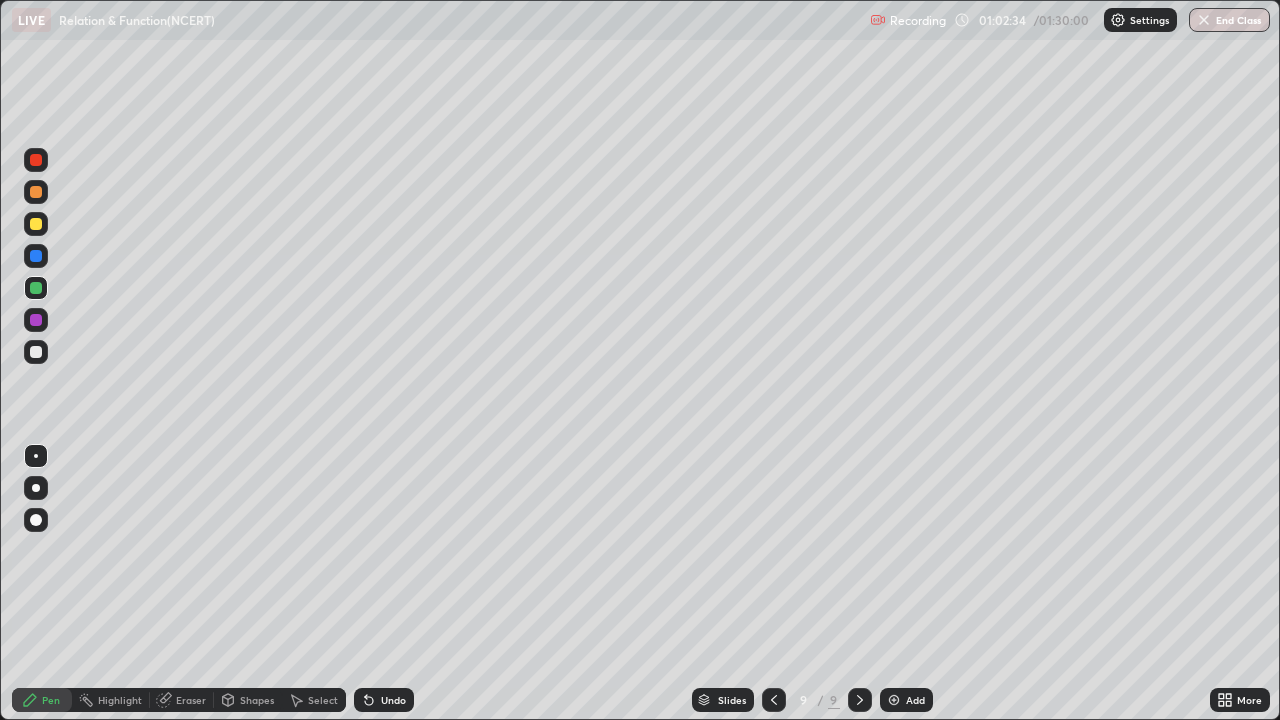 click at bounding box center (36, 224) 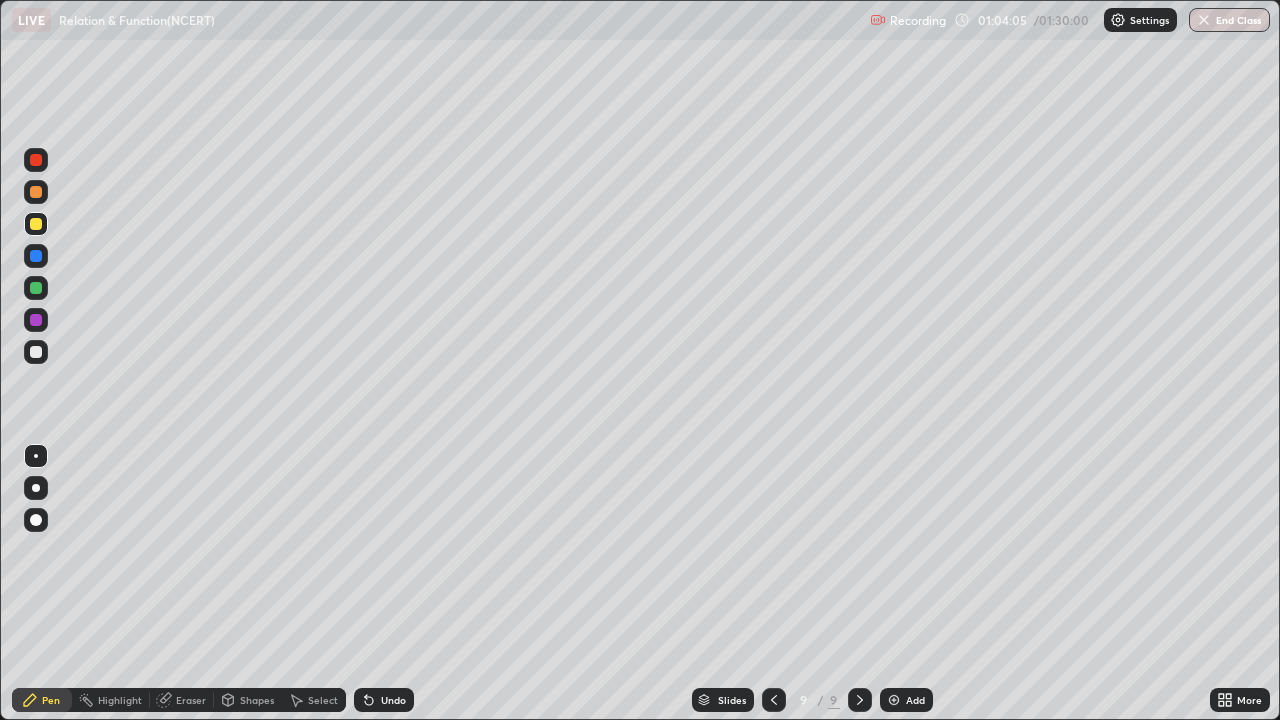 click on "Undo" at bounding box center (384, 700) 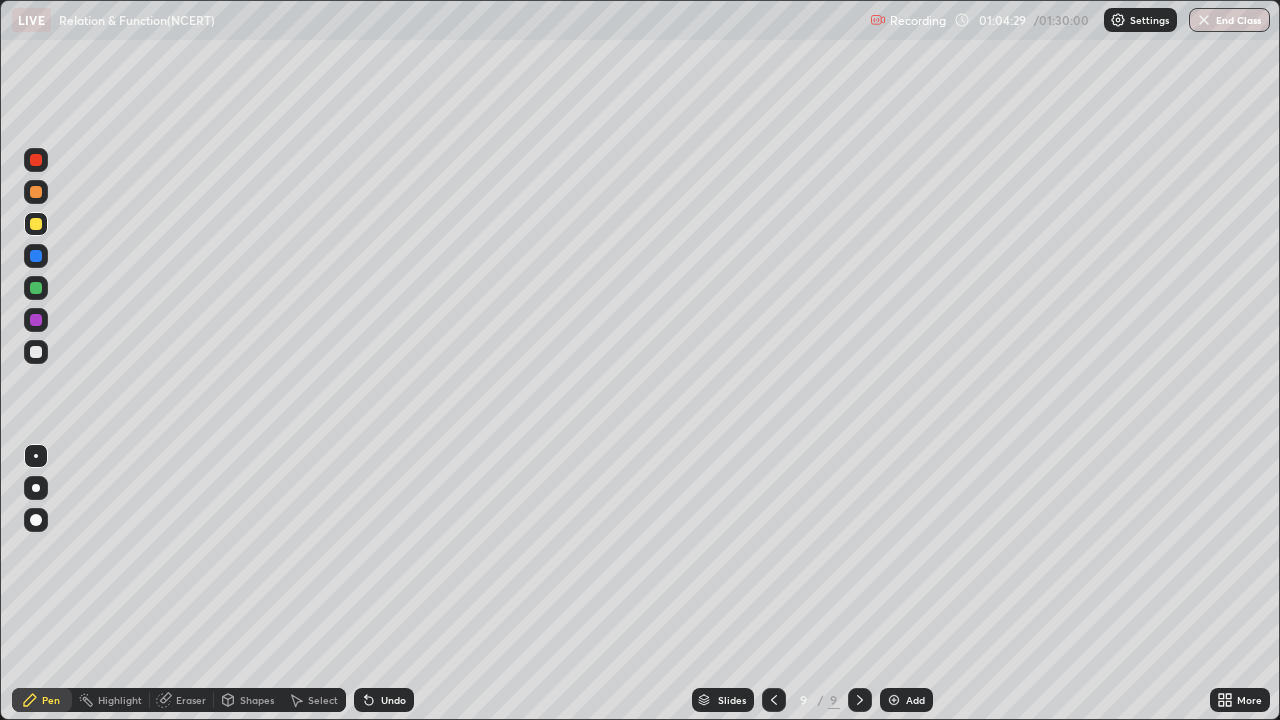 click at bounding box center (36, 288) 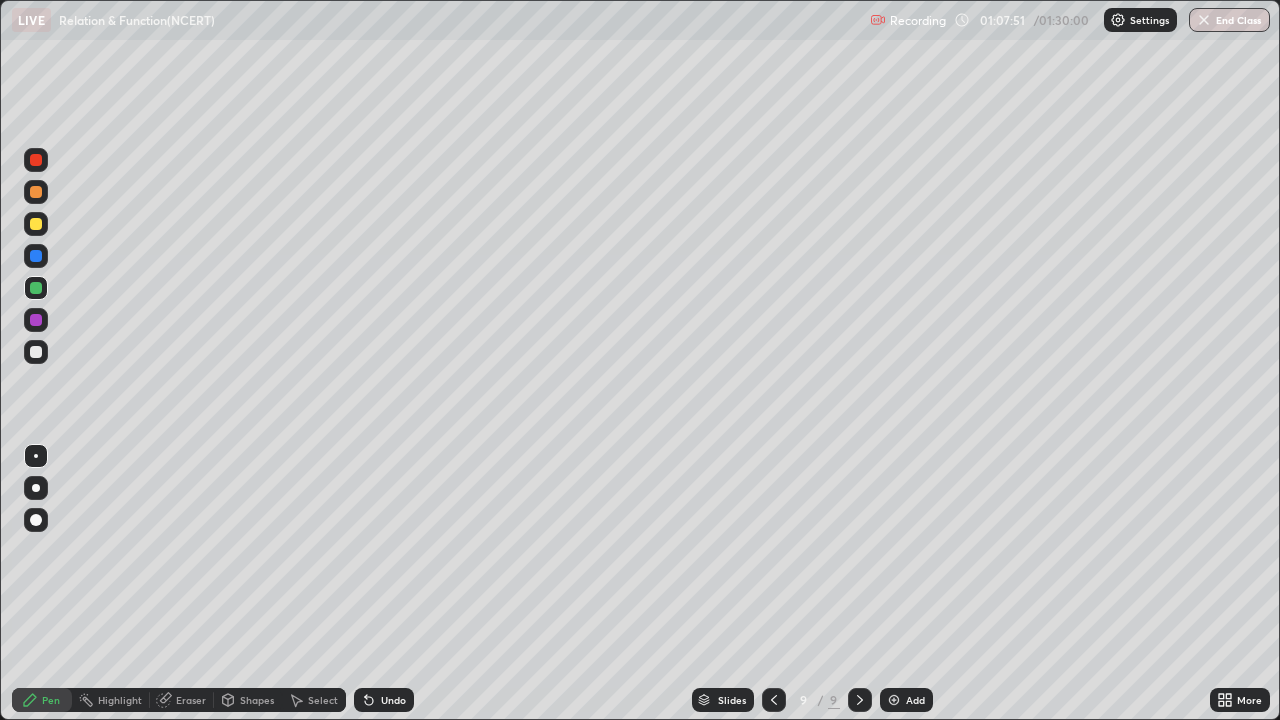 click at bounding box center (36, 352) 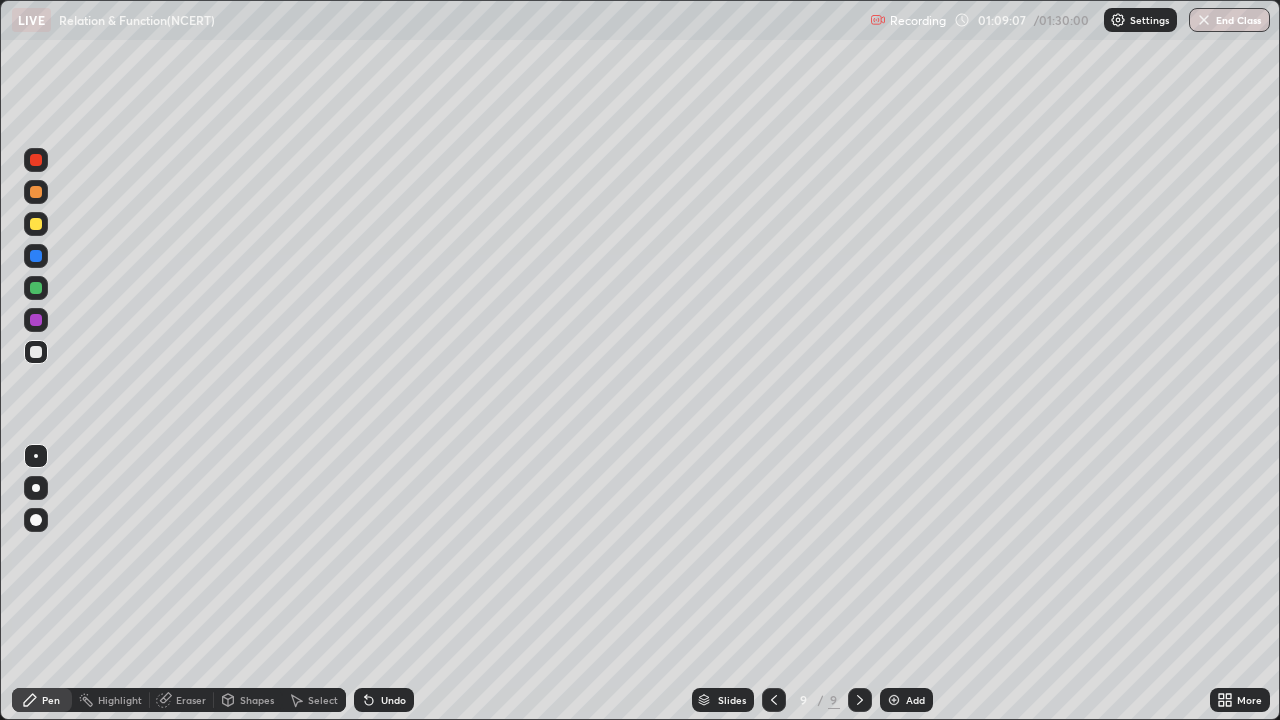 click at bounding box center [894, 700] 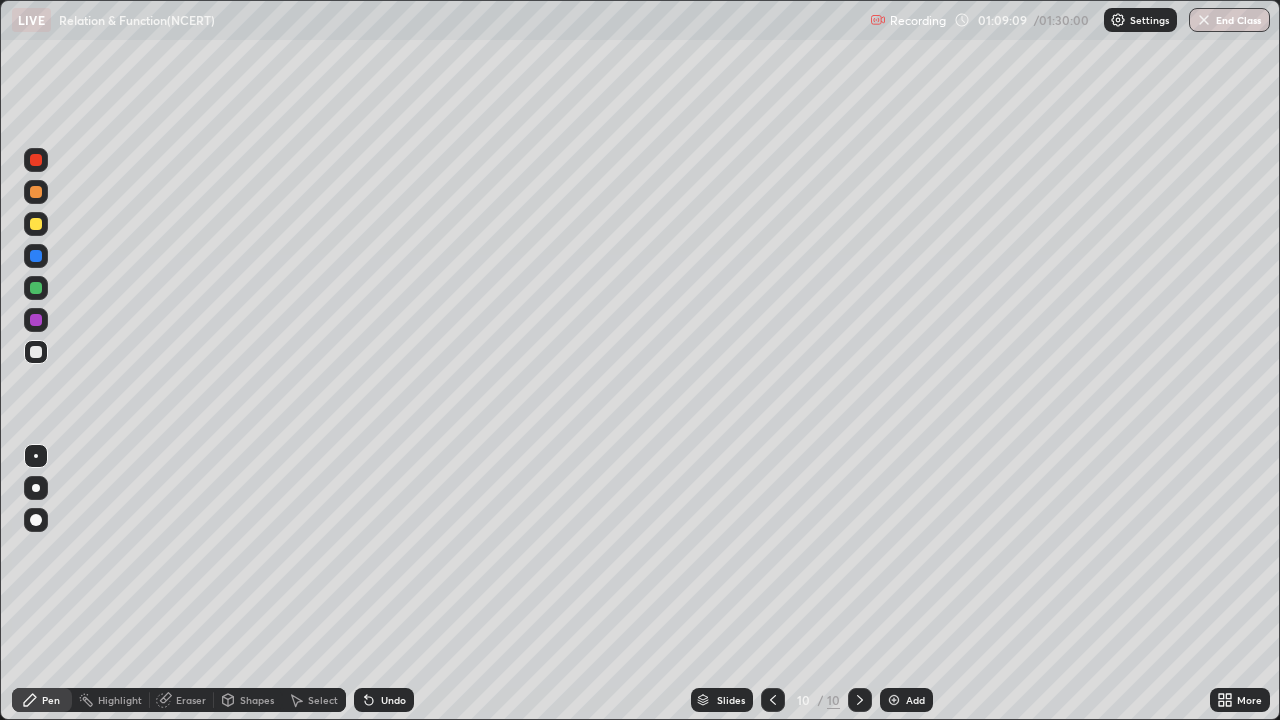 click at bounding box center [36, 192] 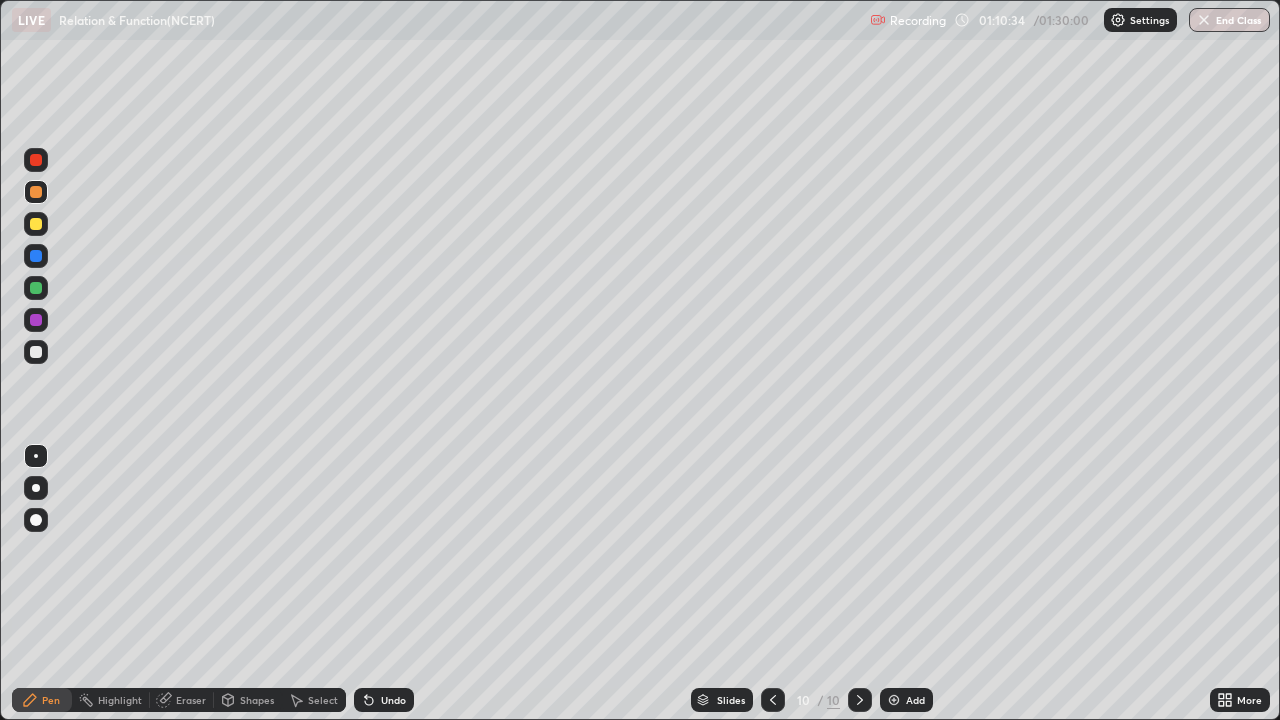 click at bounding box center (36, 288) 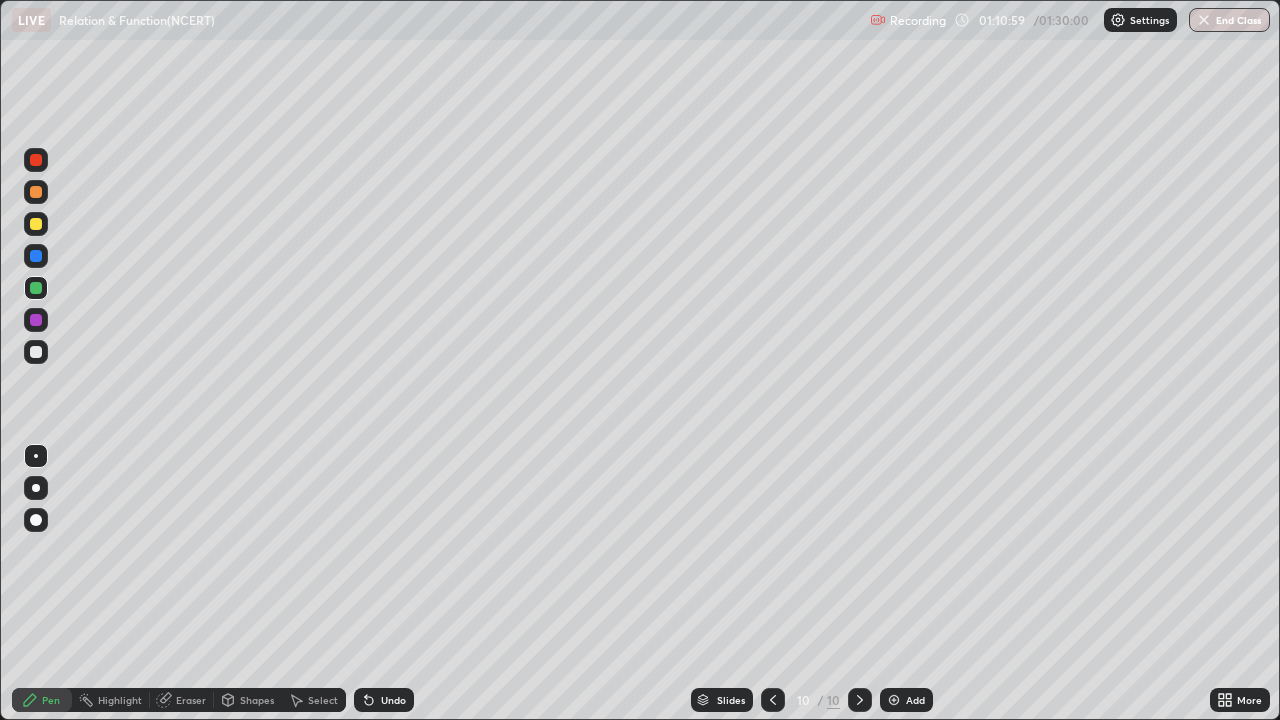 click on "Eraser" at bounding box center (182, 700) 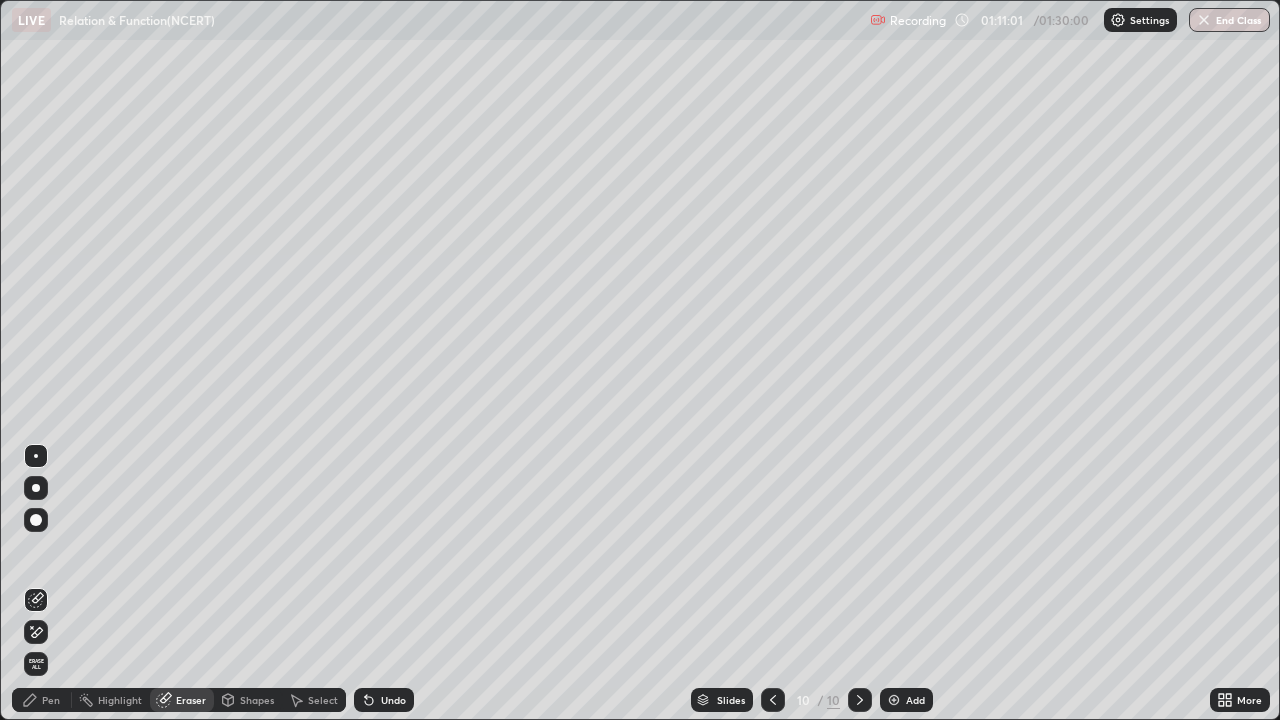 click on "Pen" at bounding box center (51, 700) 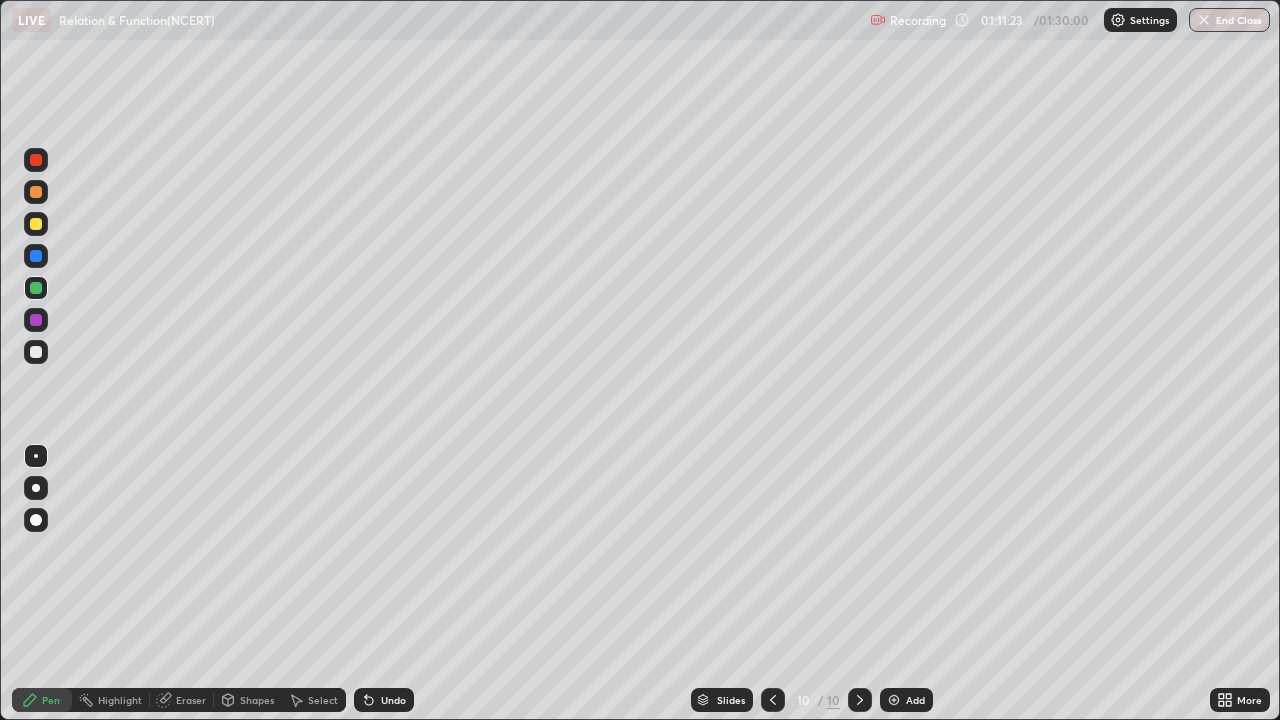click at bounding box center [36, 352] 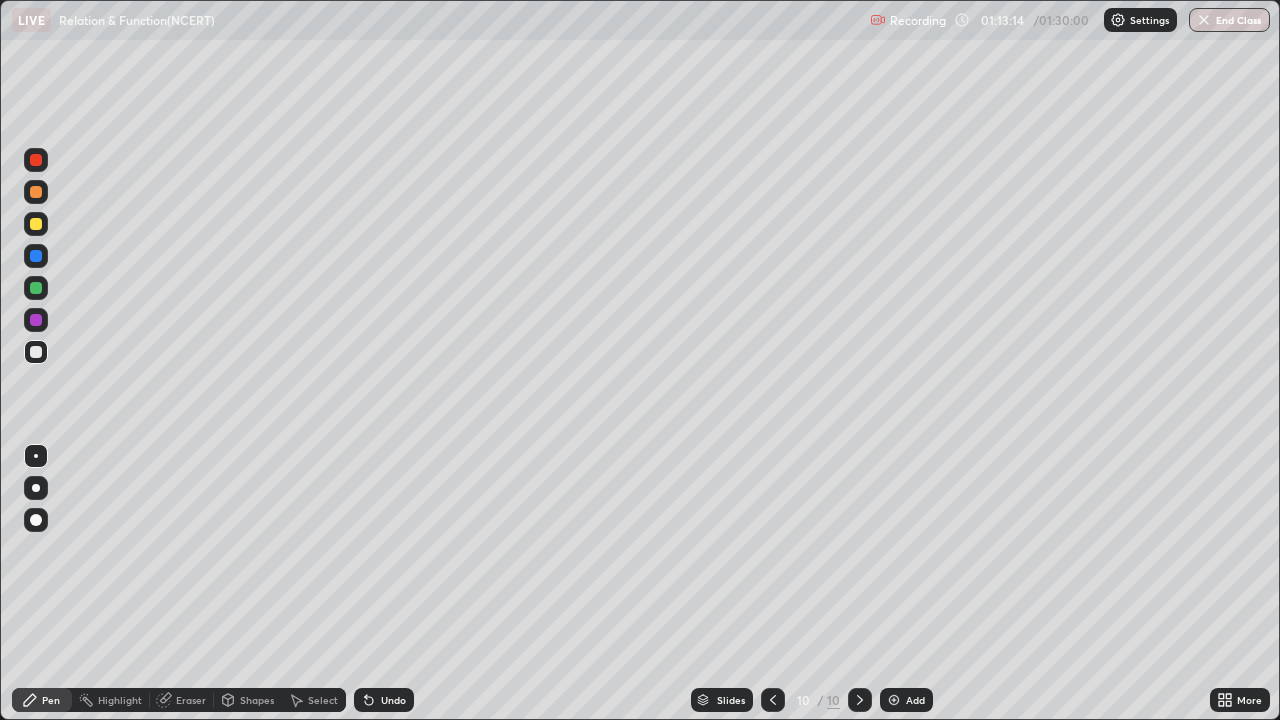 click at bounding box center (36, 256) 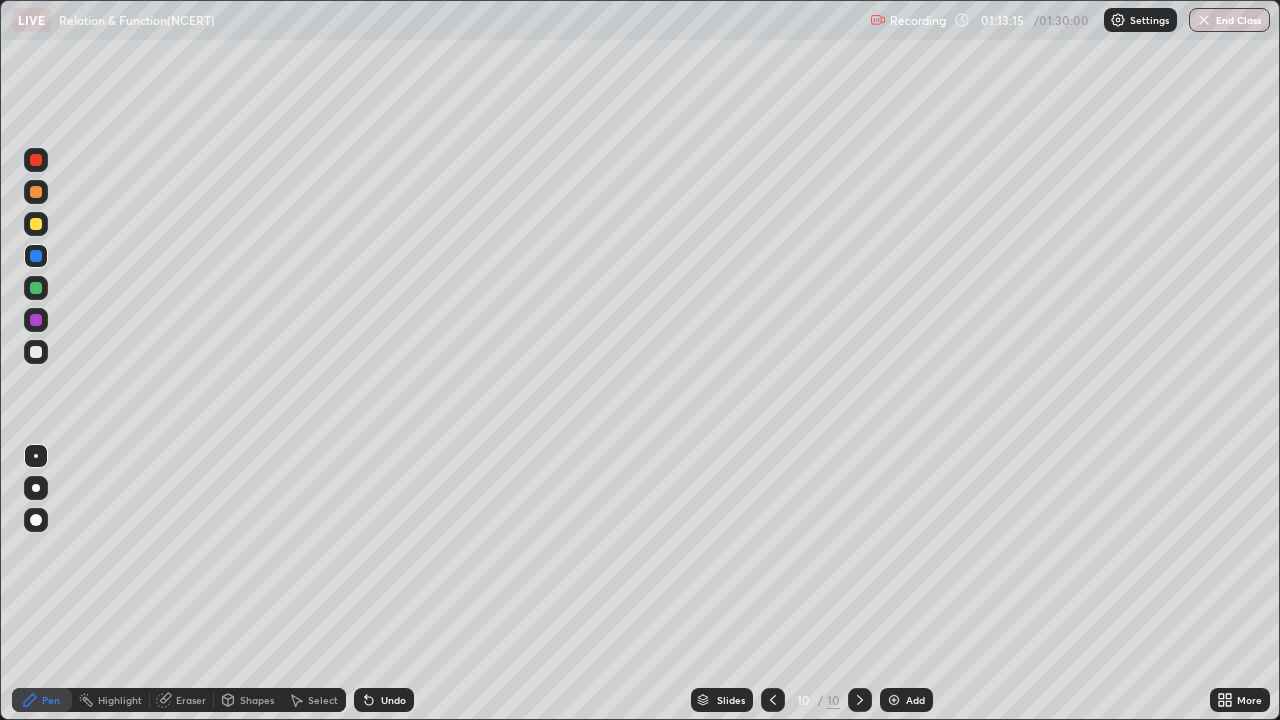 click at bounding box center (36, 320) 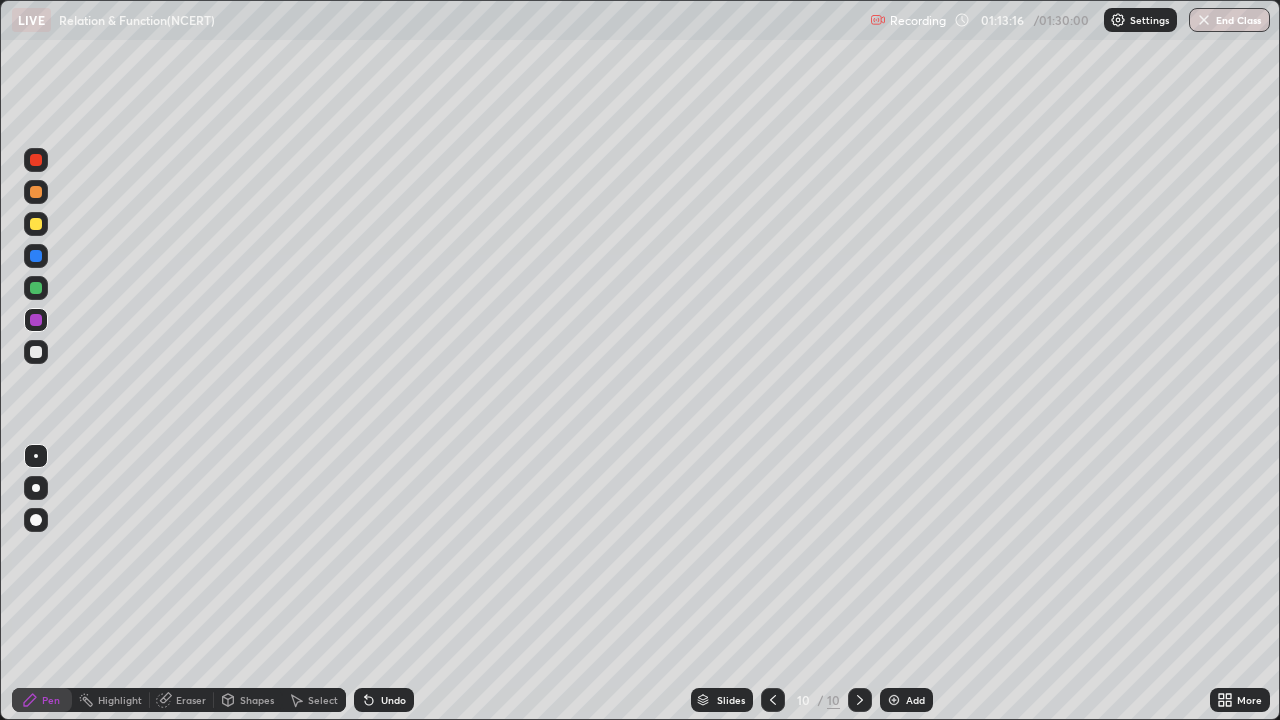 click at bounding box center (36, 288) 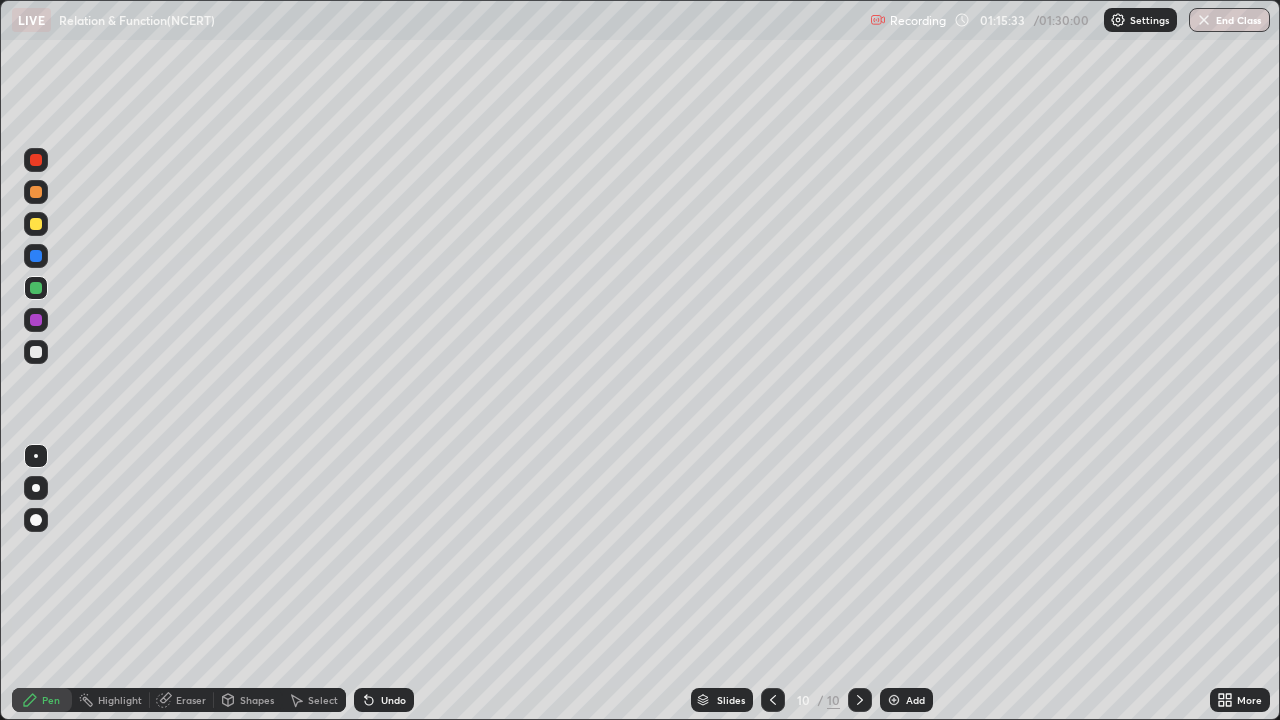 click at bounding box center (894, 700) 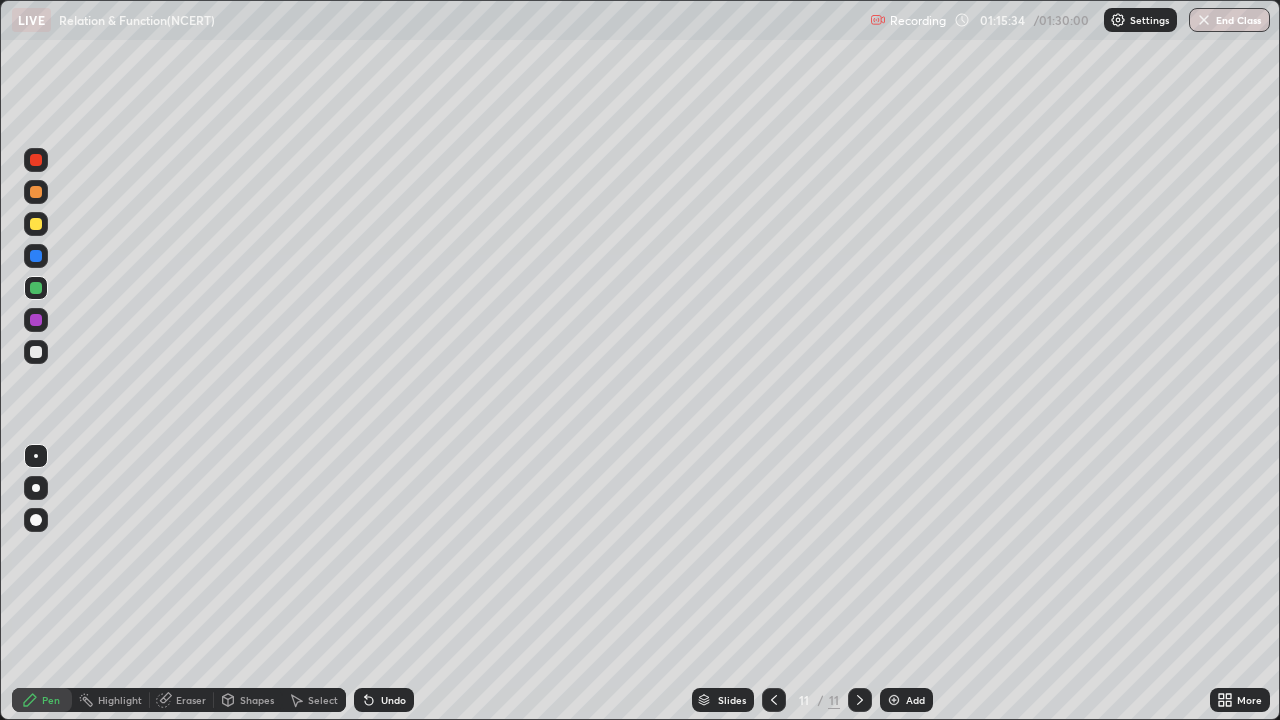 click at bounding box center (36, 224) 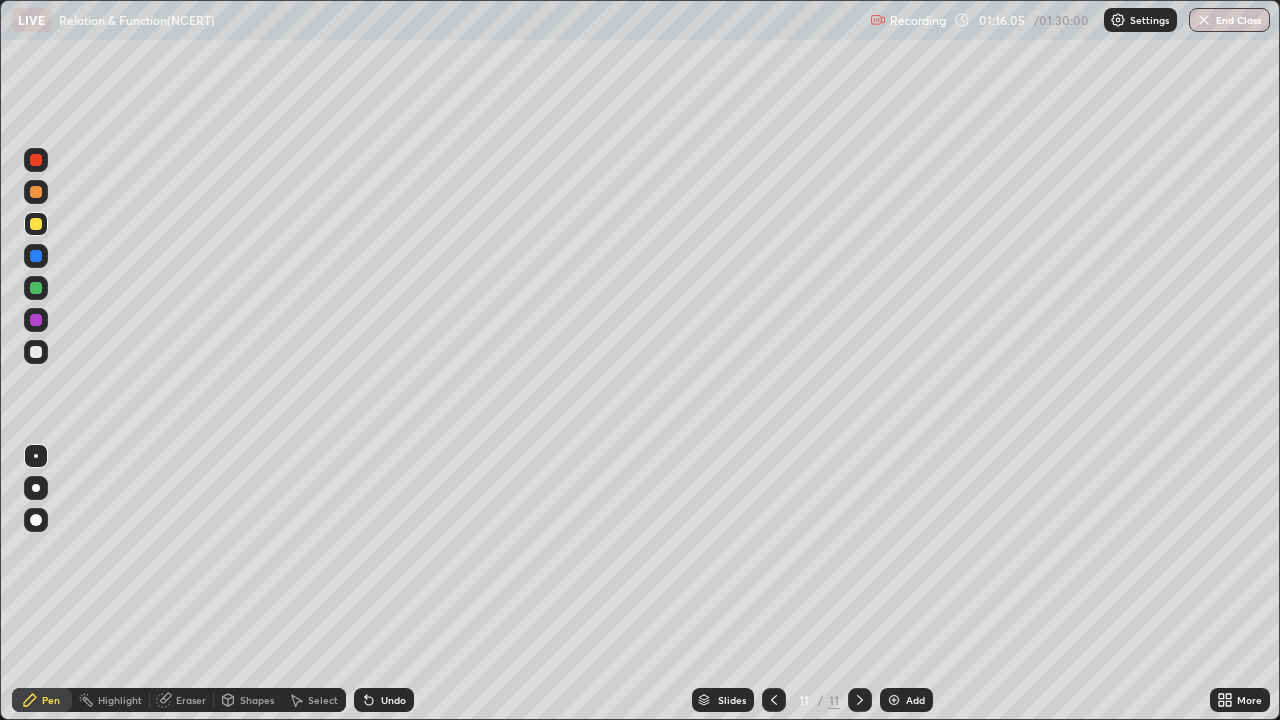 click on "Undo" at bounding box center [384, 700] 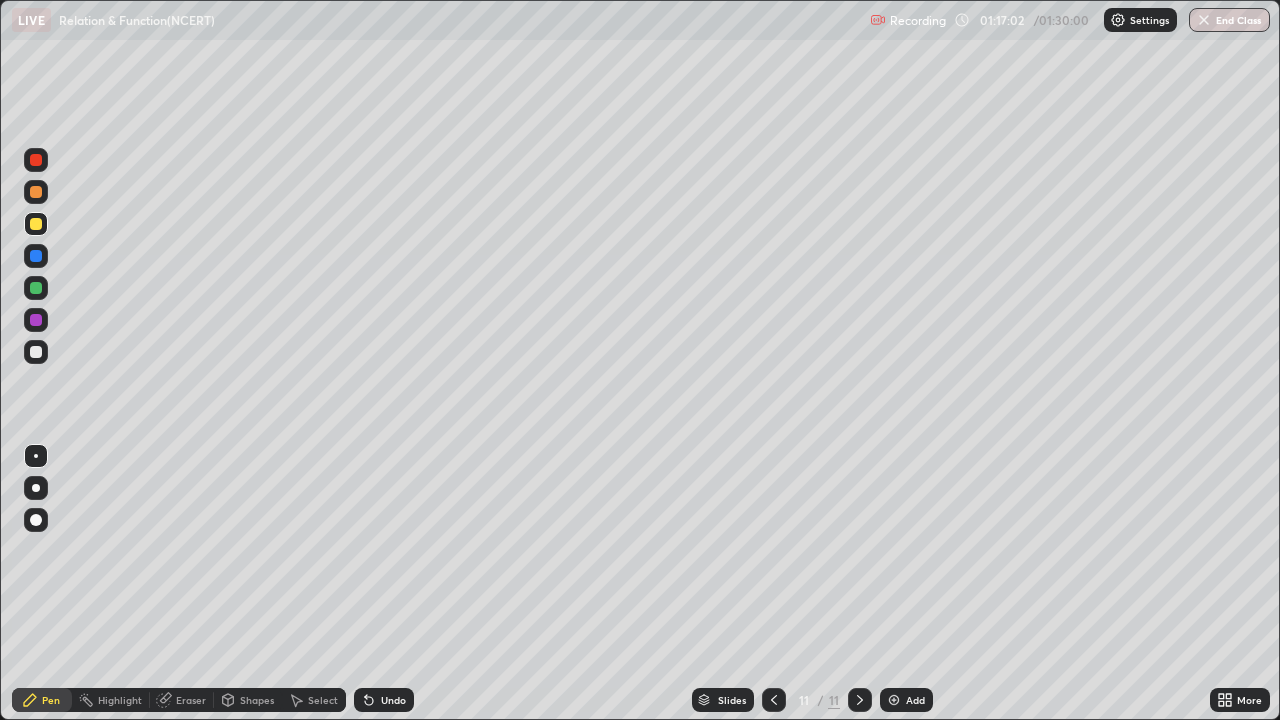 click at bounding box center [36, 352] 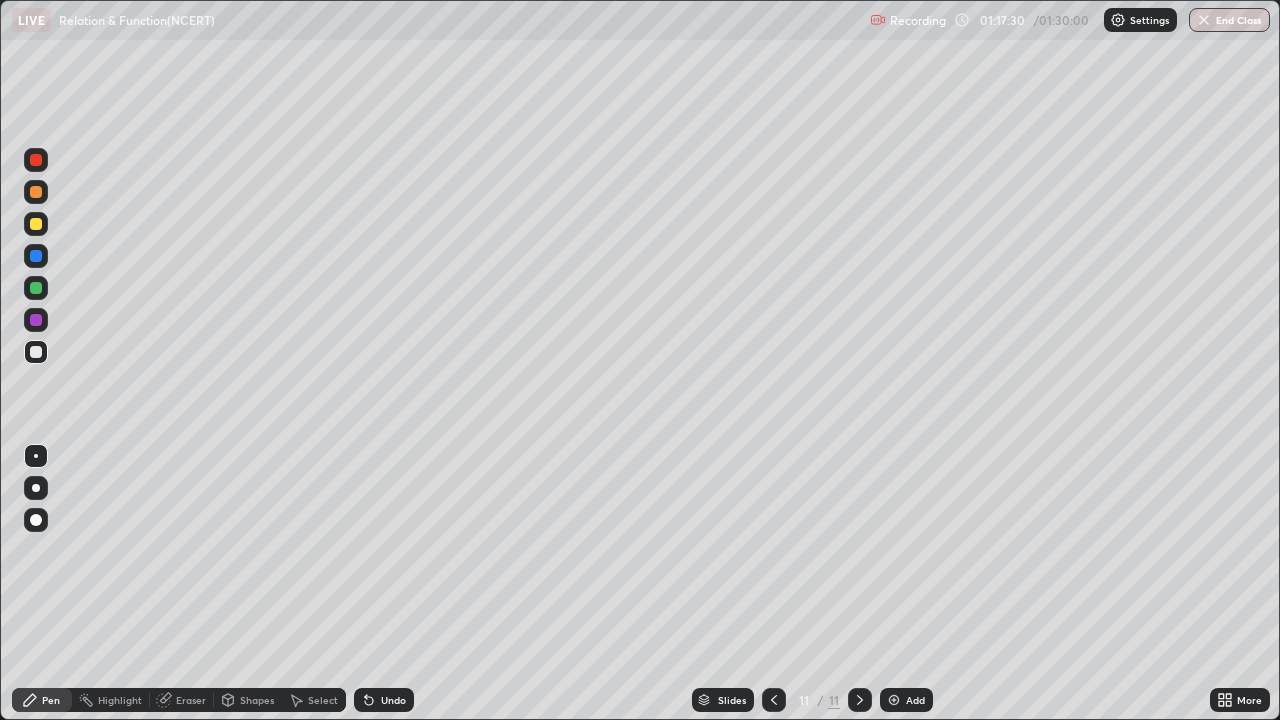 click on "End Class" at bounding box center (1229, 20) 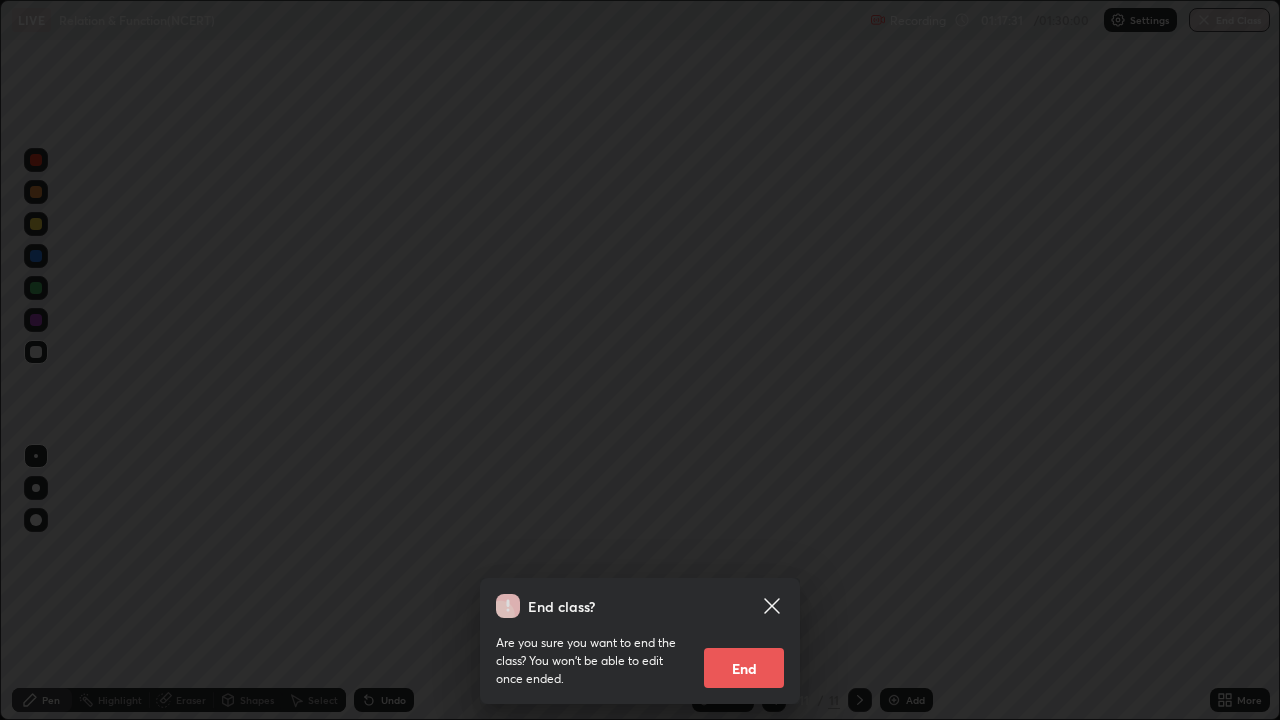 click on "End" at bounding box center (744, 668) 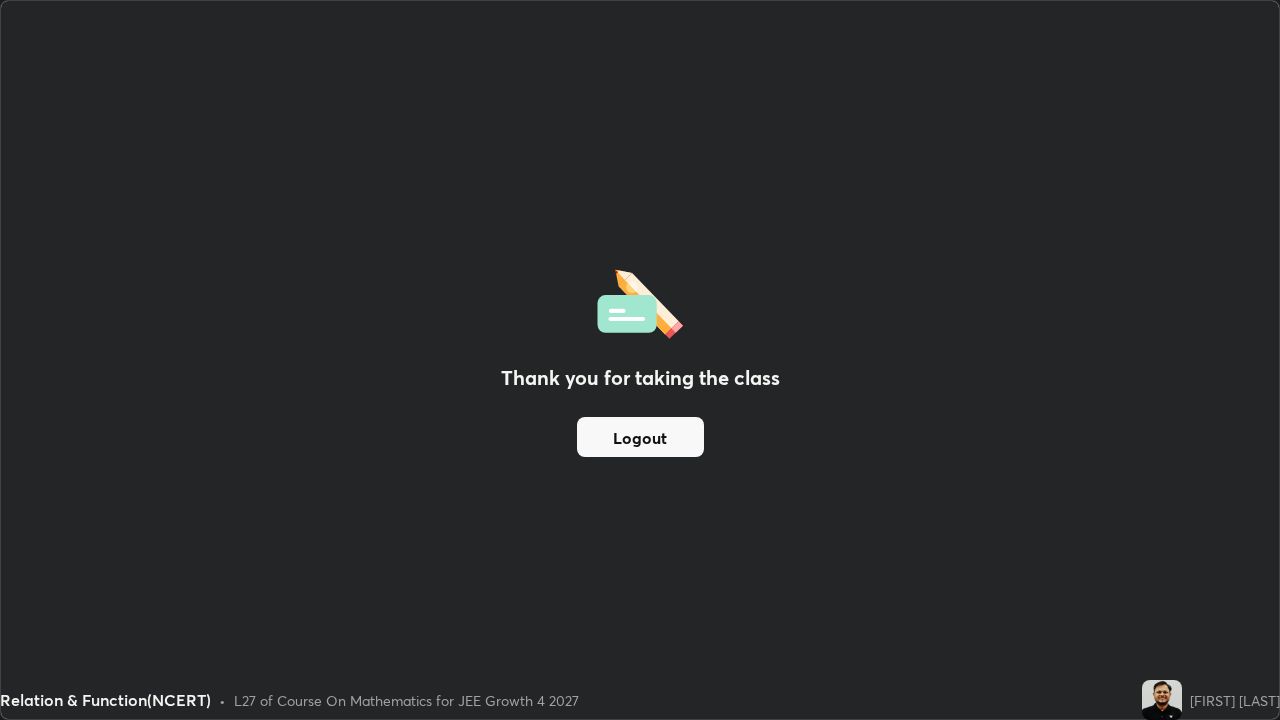 click on "Logout" at bounding box center [640, 437] 